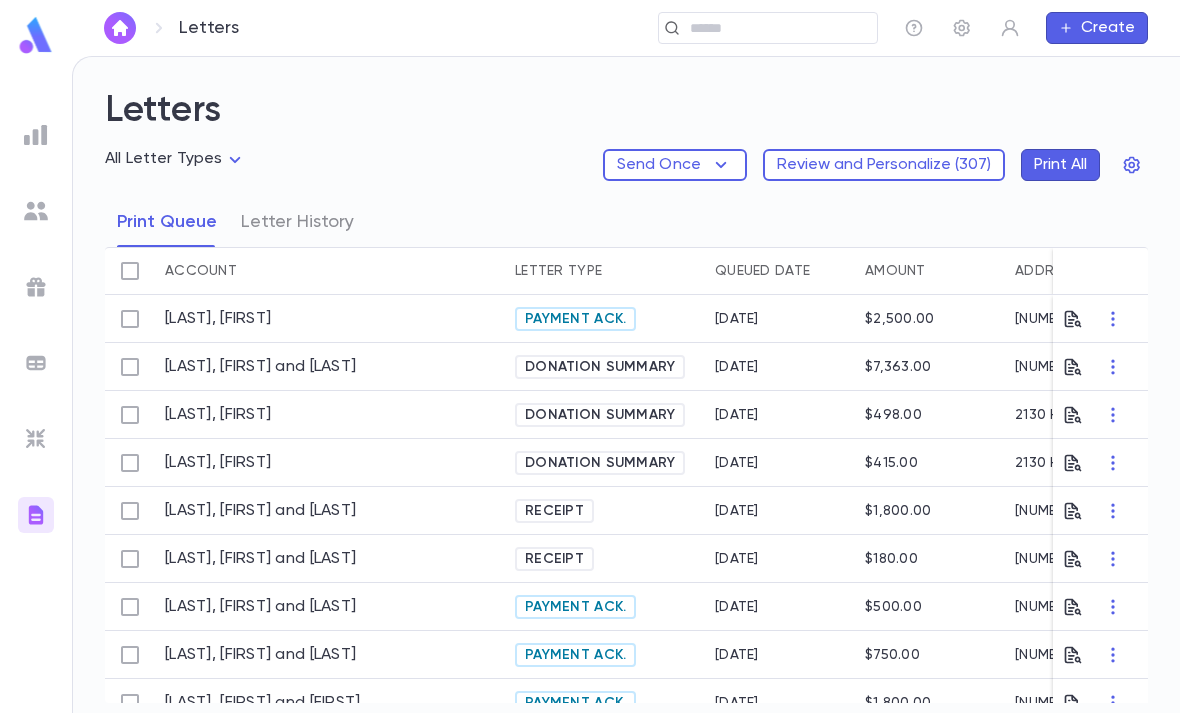 scroll, scrollTop: 64, scrollLeft: 0, axis: vertical 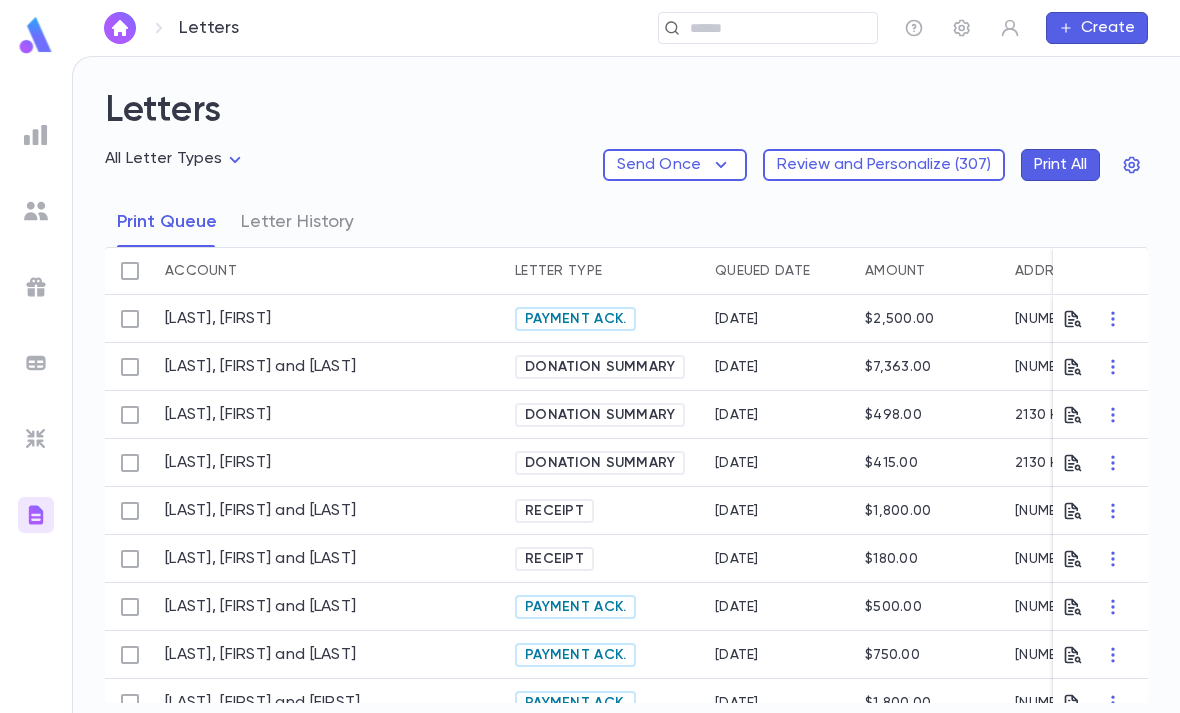 click at bounding box center (36, 439) 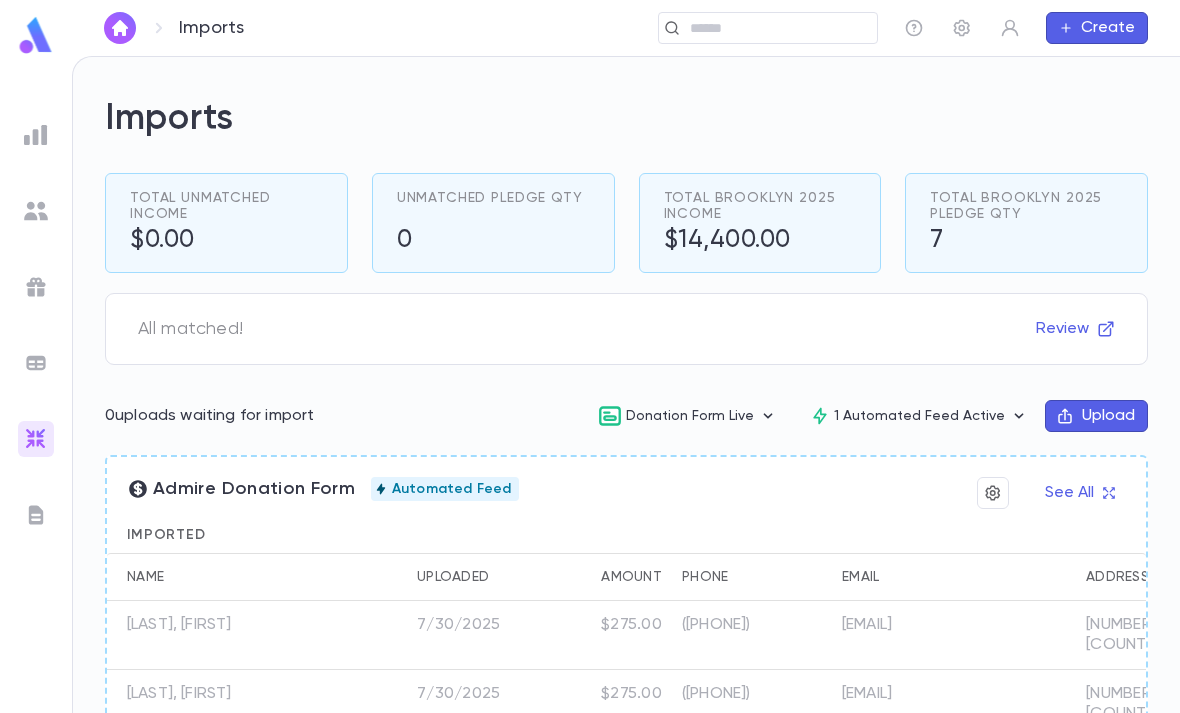 click at bounding box center [36, 135] 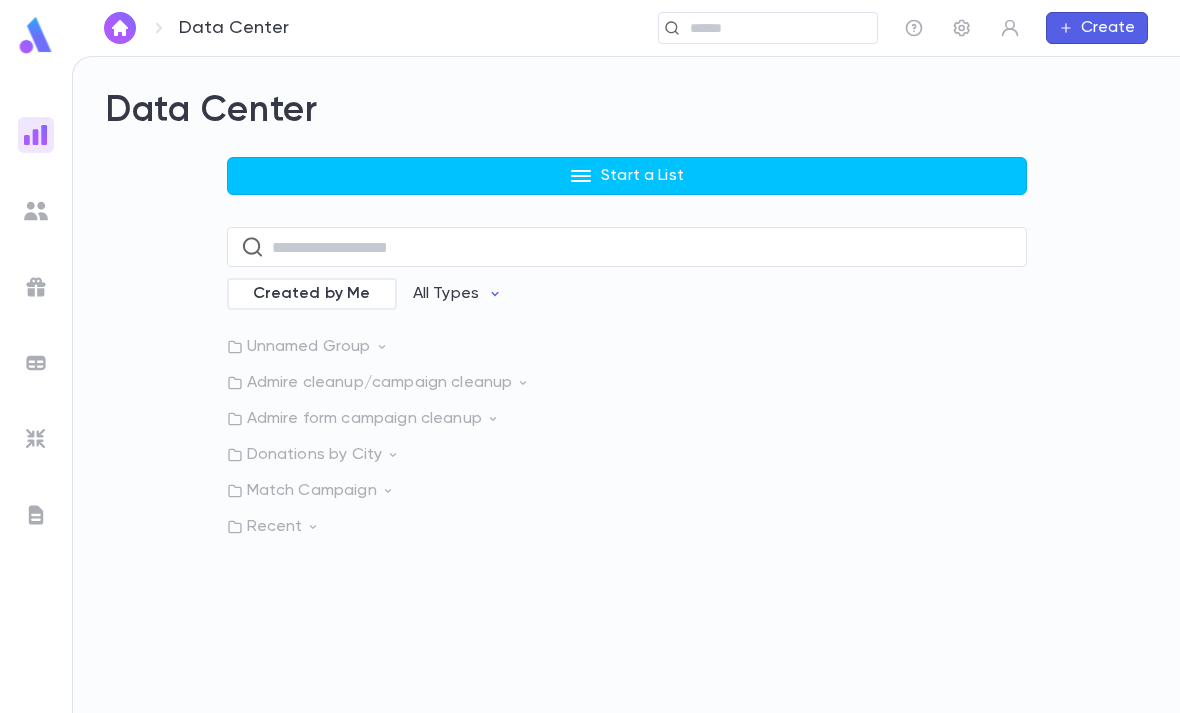 click on "Recent" at bounding box center [627, 527] 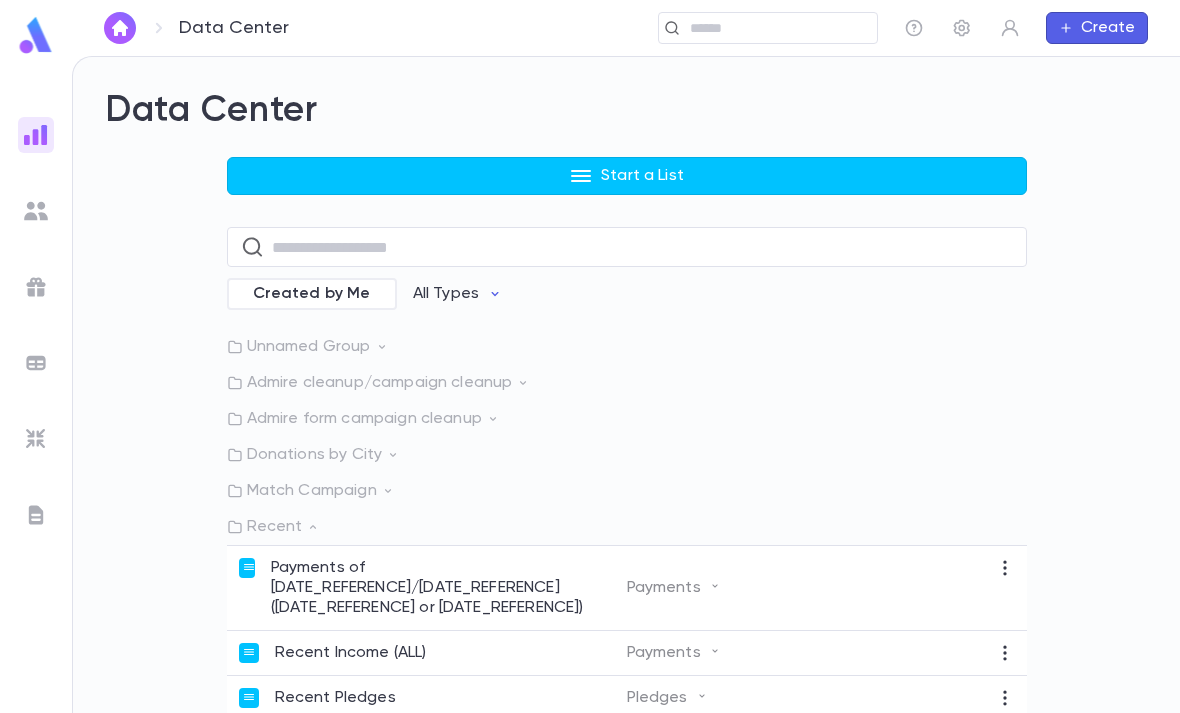 click on "Recent Pledges" at bounding box center [433, 698] 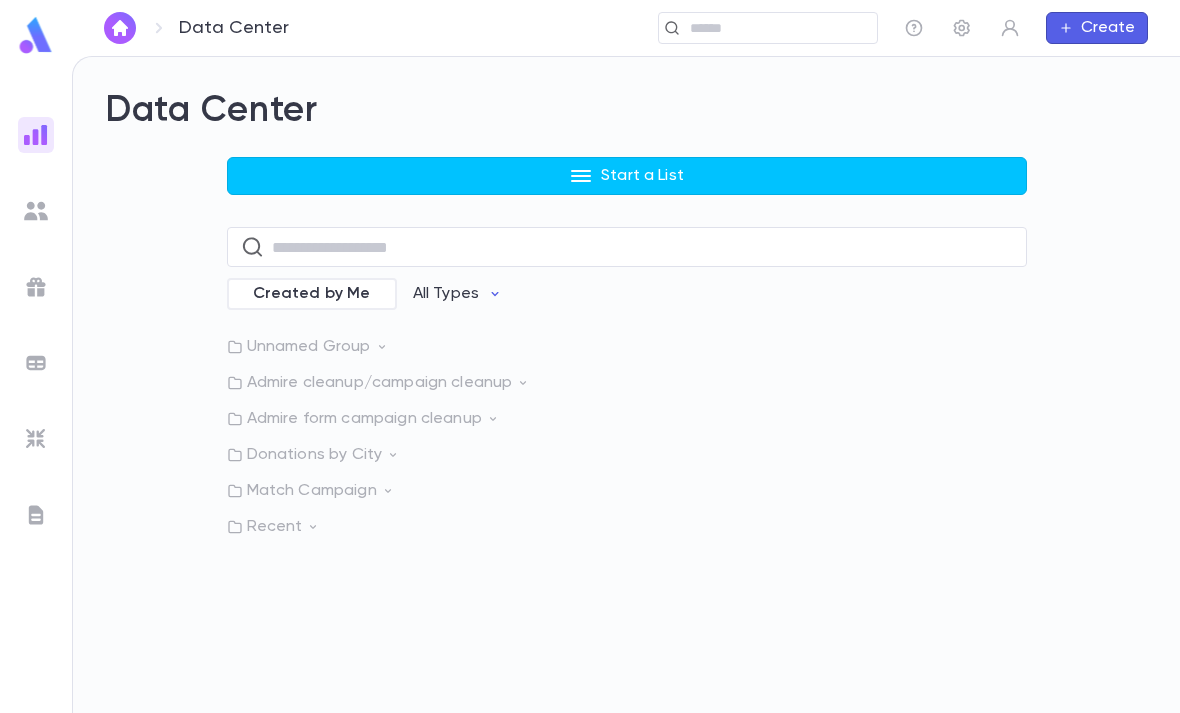 click on "Data Center   Start a List ​ Created by Me All Types Unnamed Group Admire cleanup/campaign cleanup Admire form campaign cleanup Donations by City Match Campaign Recent" at bounding box center (626, 385) 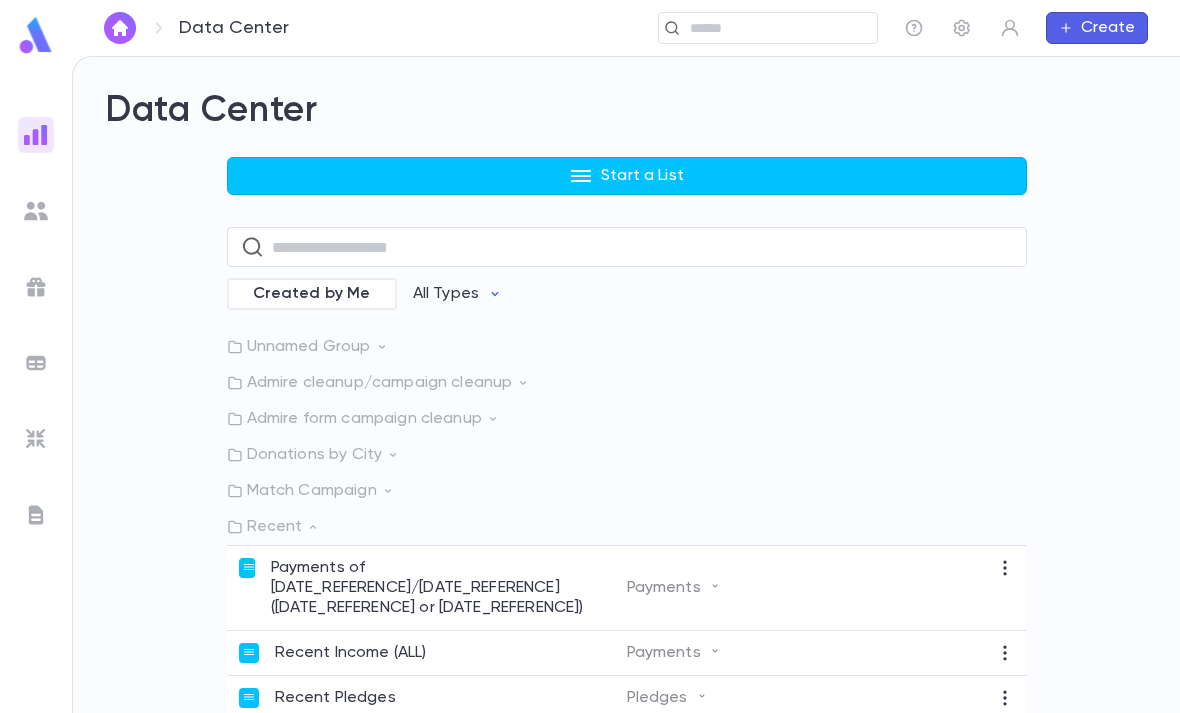 click 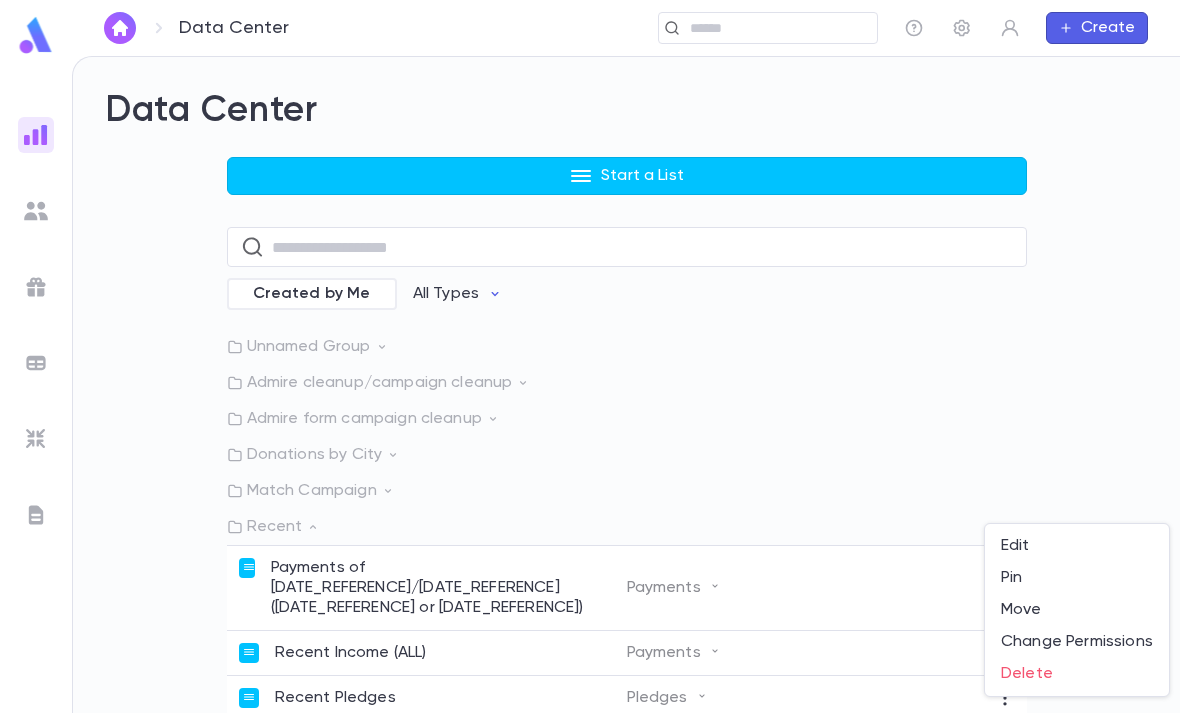 click on "Edit" at bounding box center [1077, 546] 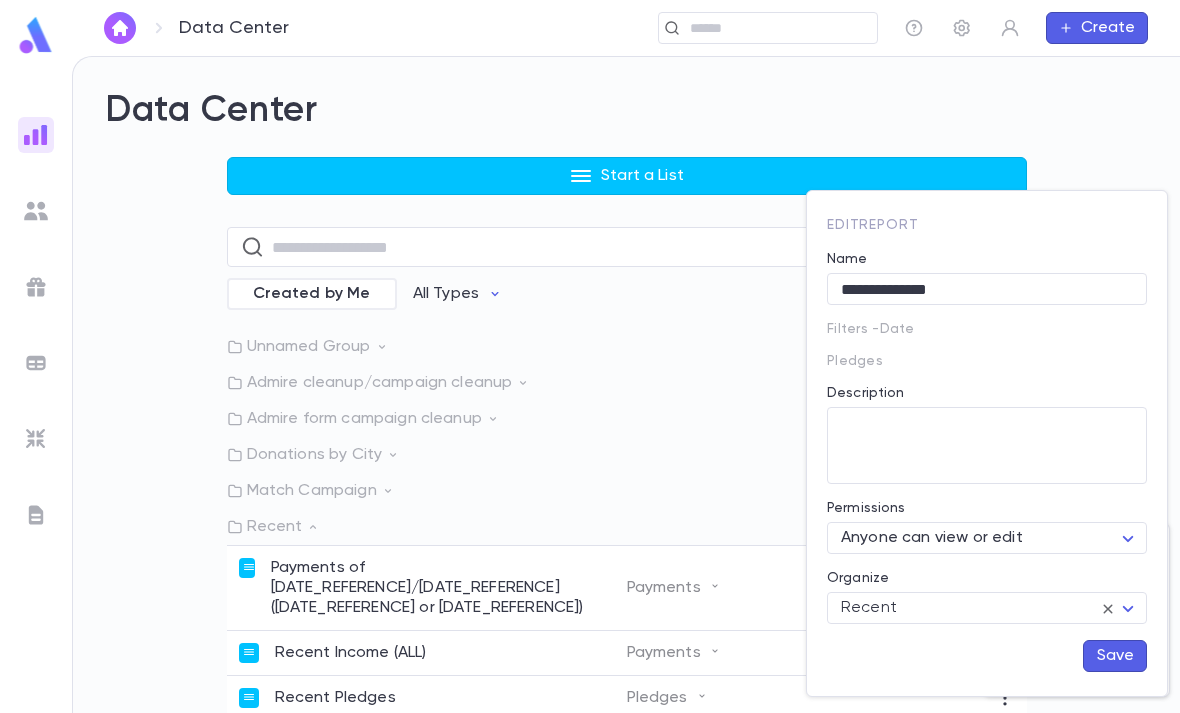 click at bounding box center (590, 356) 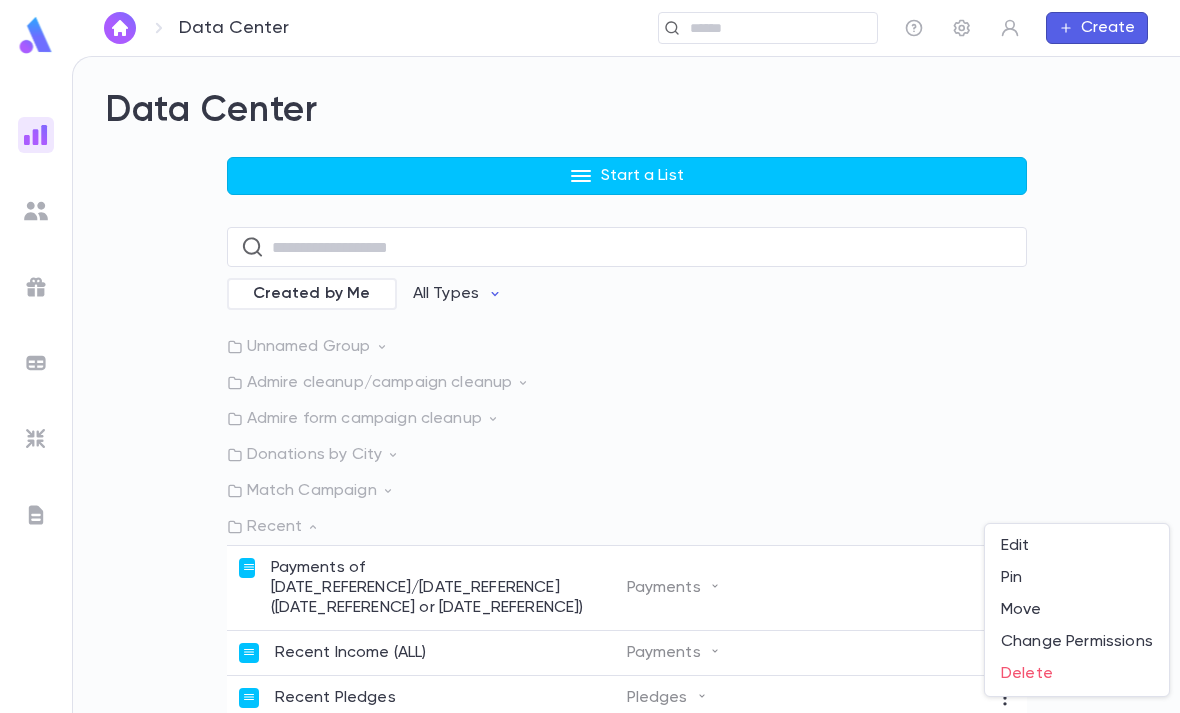 click at bounding box center (590, 356) 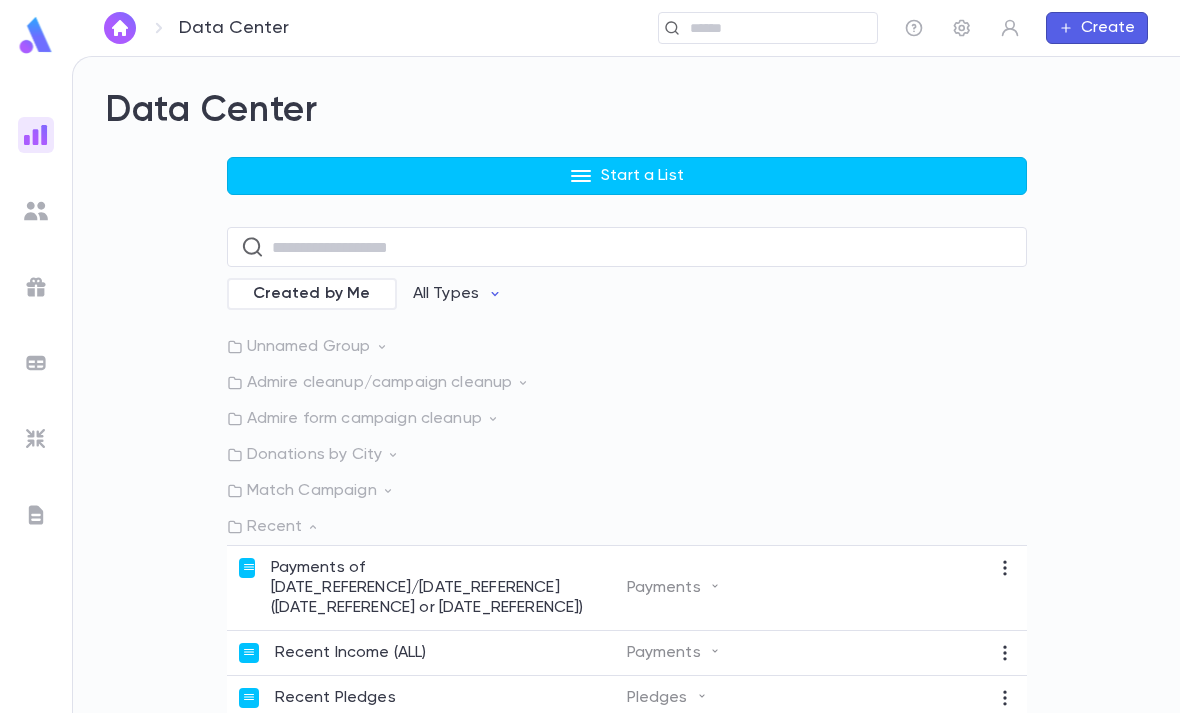 click 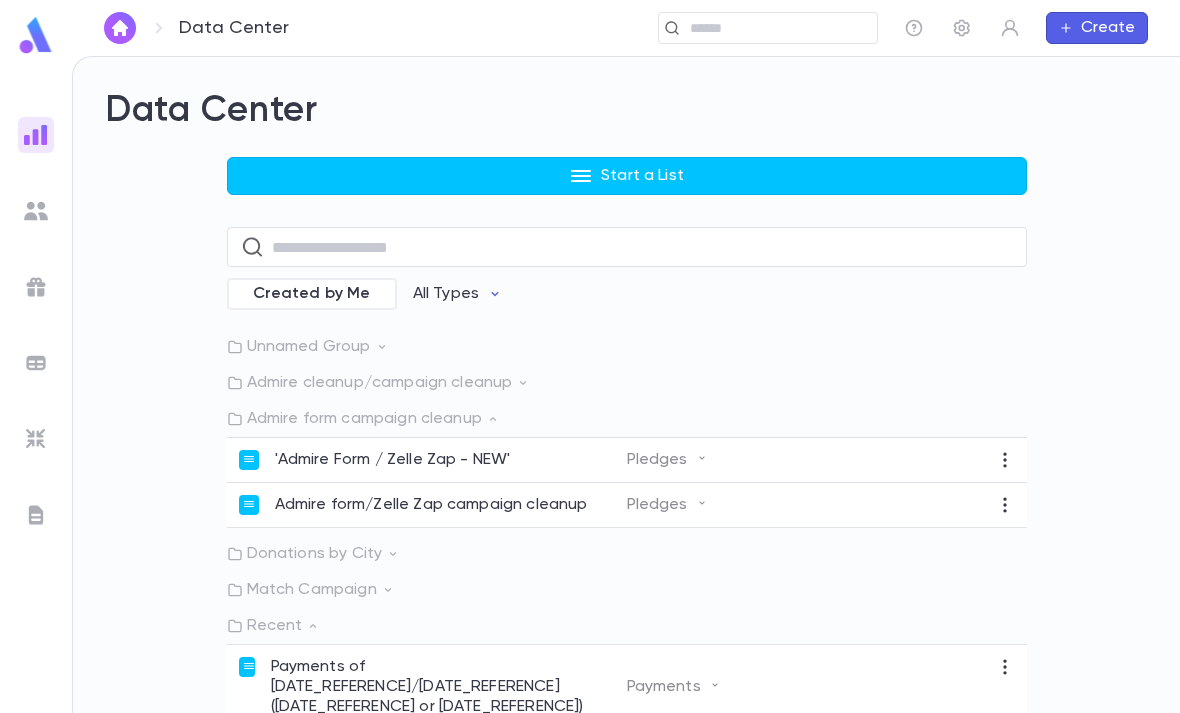 click on "Admire form/Zelle Zap campaign cleanup" at bounding box center (431, 505) 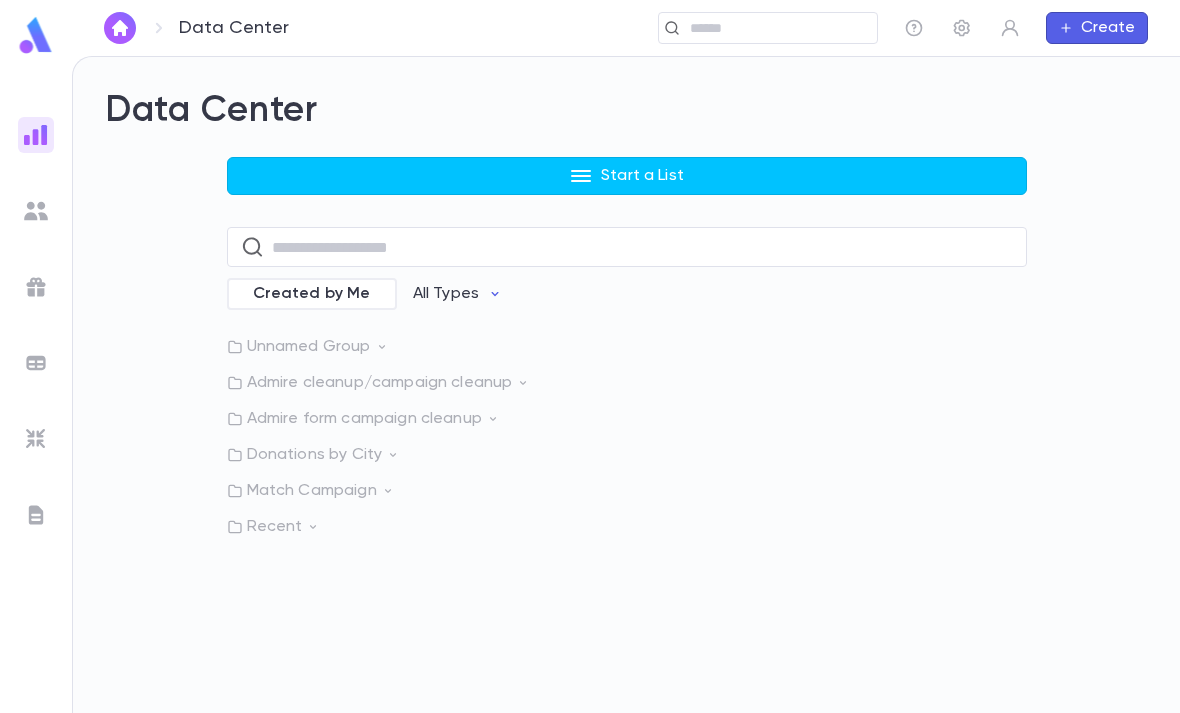 scroll, scrollTop: 0, scrollLeft: 0, axis: both 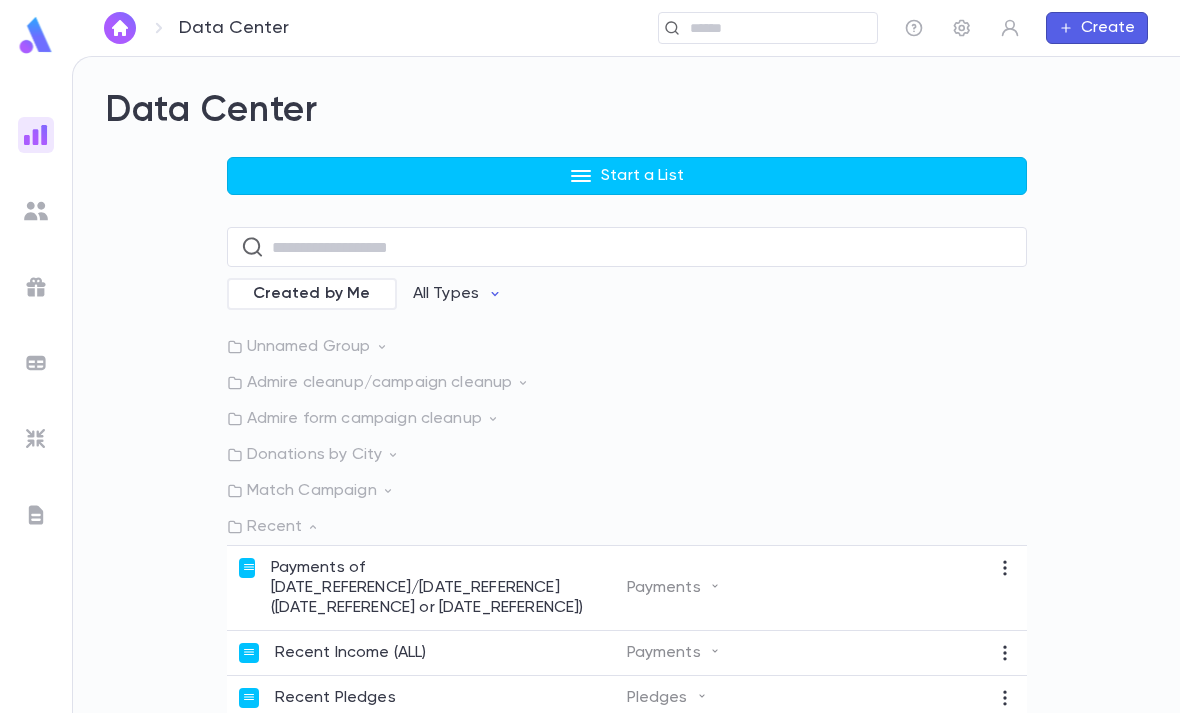 click on "Payments of [DATE_REFERENCE]/[DATE_REFERENCE] ([DATE_REFERENCE] or [DATE_REFERENCE])" at bounding box center [449, 588] 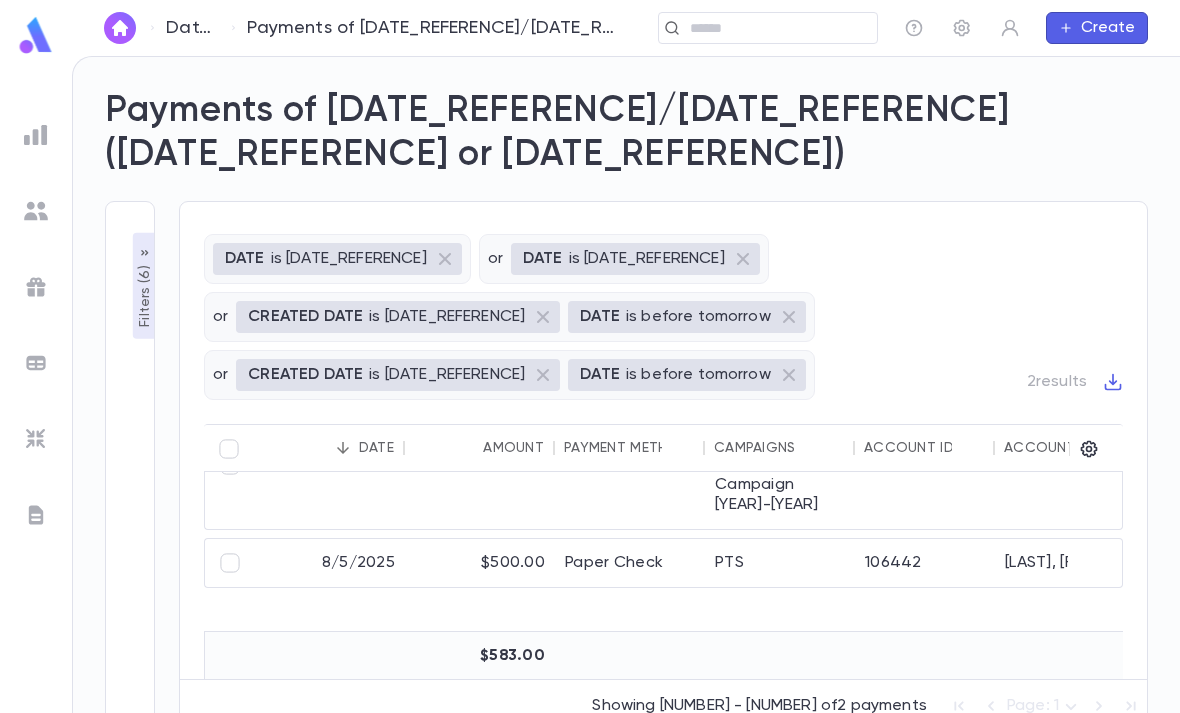 scroll, scrollTop: 0, scrollLeft: 0, axis: both 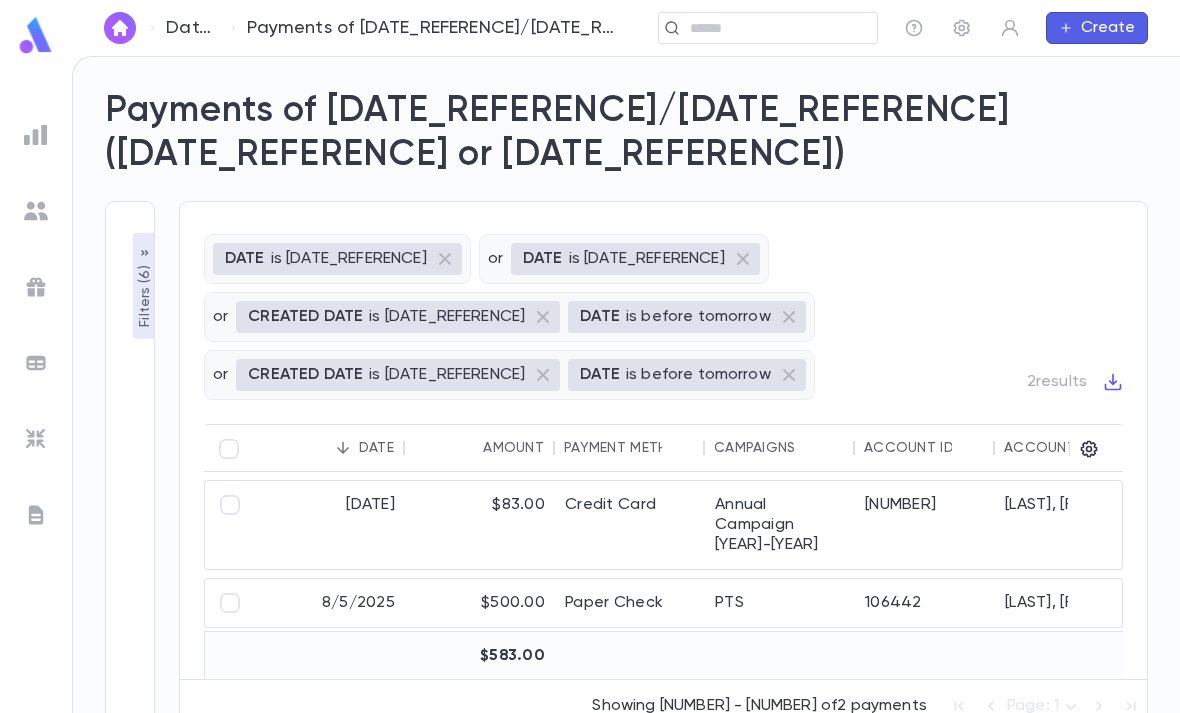click at bounding box center (36, 135) 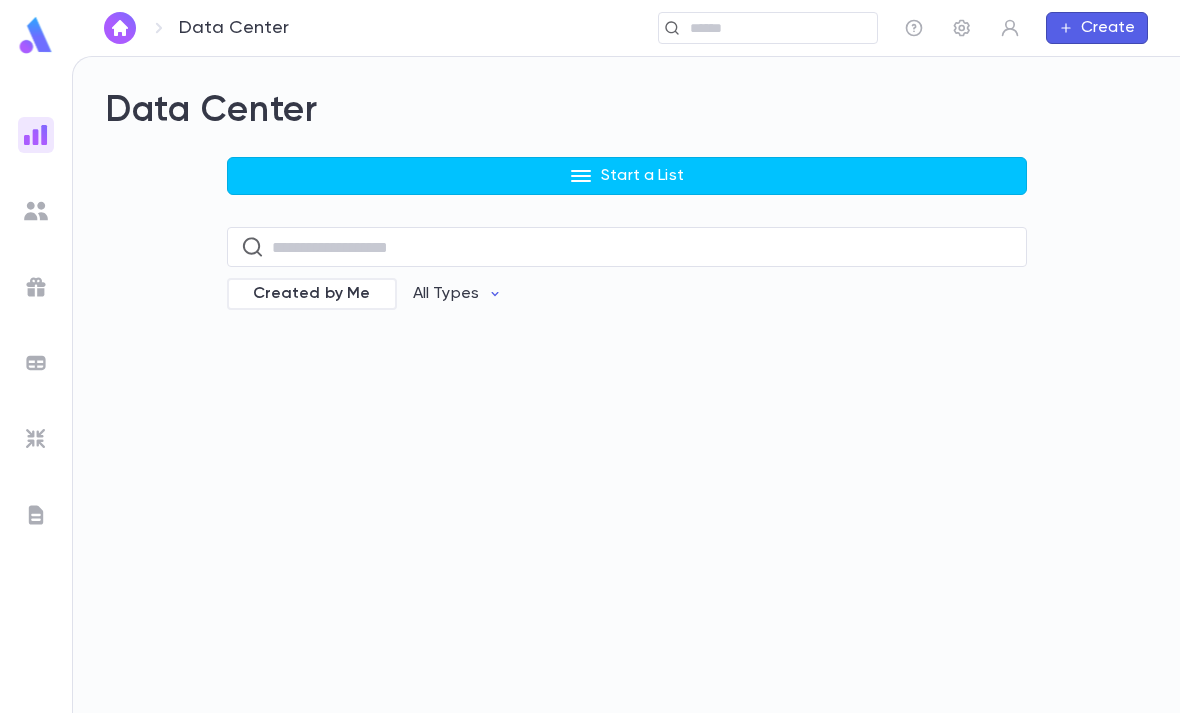 click on "Start a List" at bounding box center [627, 176] 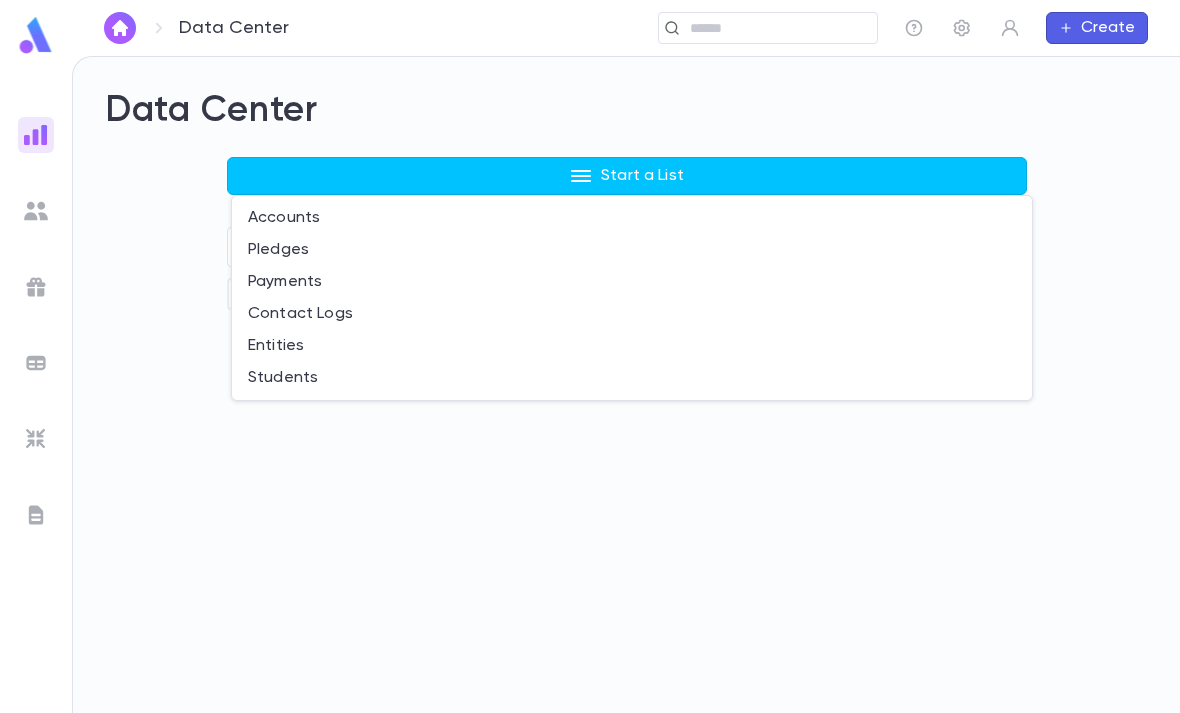 click at bounding box center [590, 356] 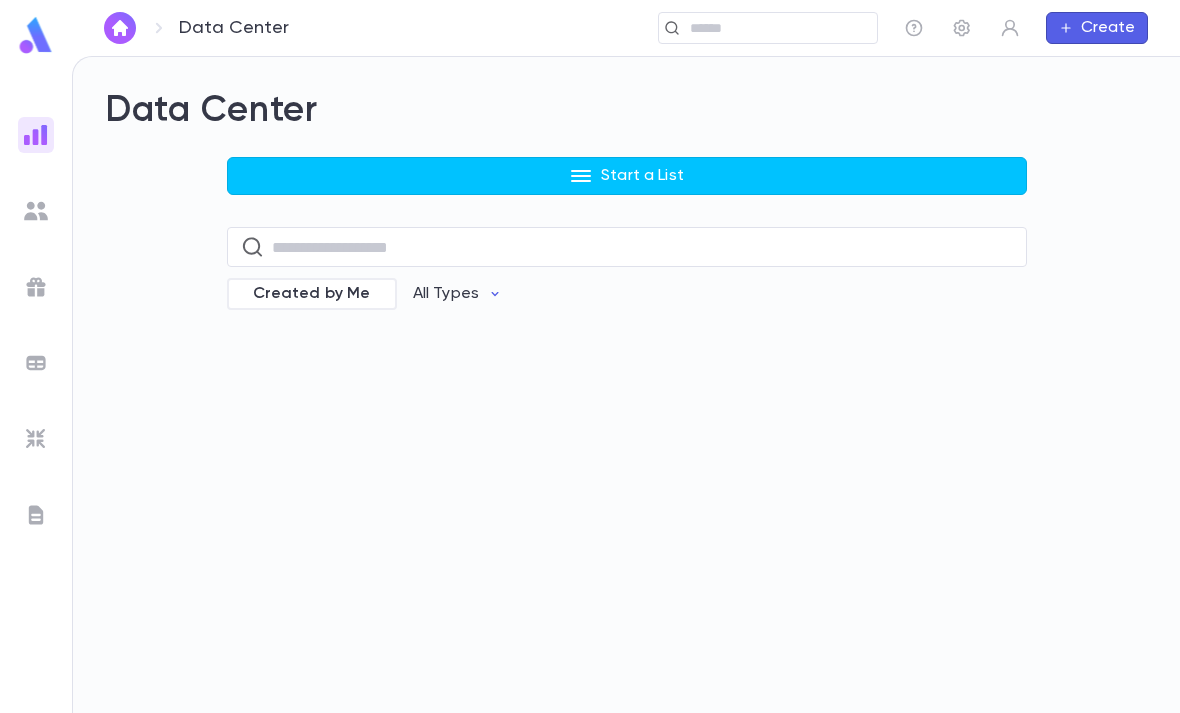 click at bounding box center (776, 28) 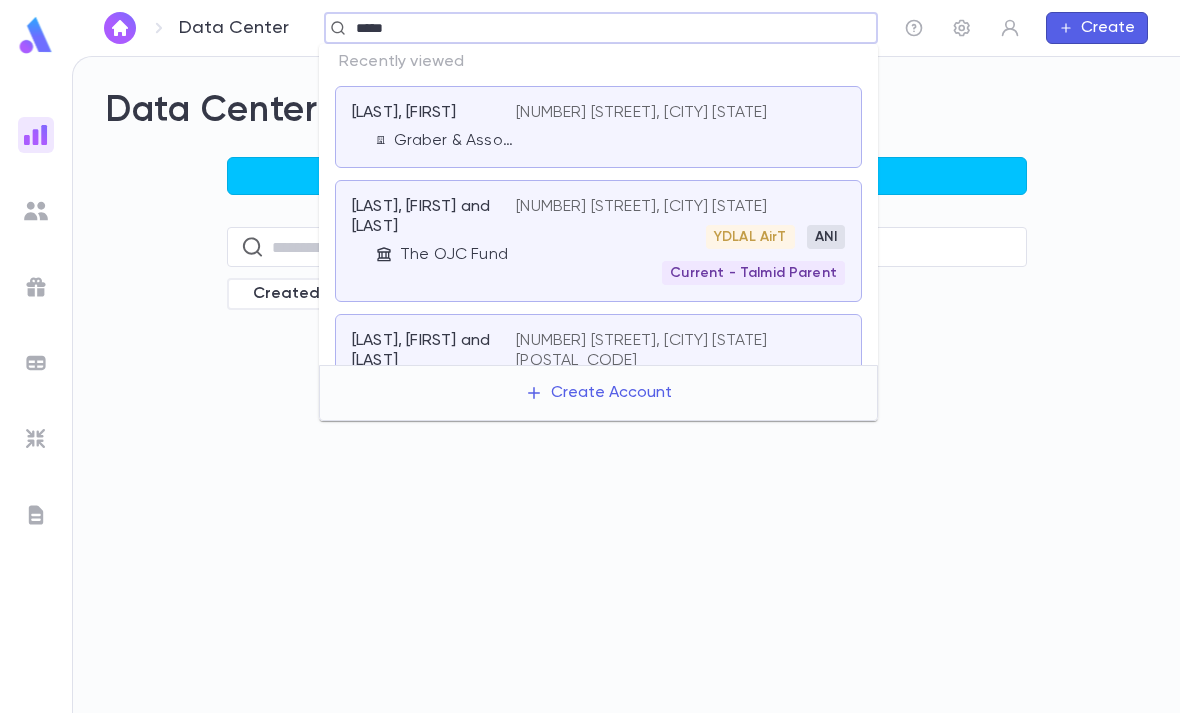 type on "*****" 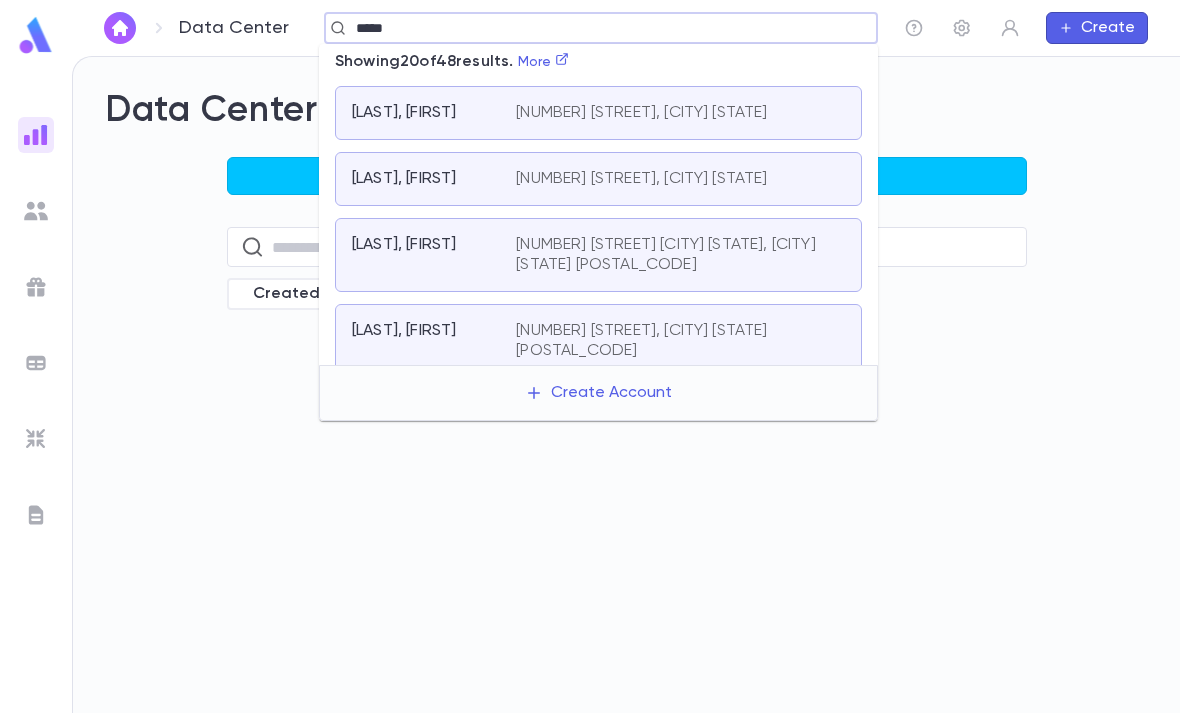 scroll, scrollTop: 0, scrollLeft: 0, axis: both 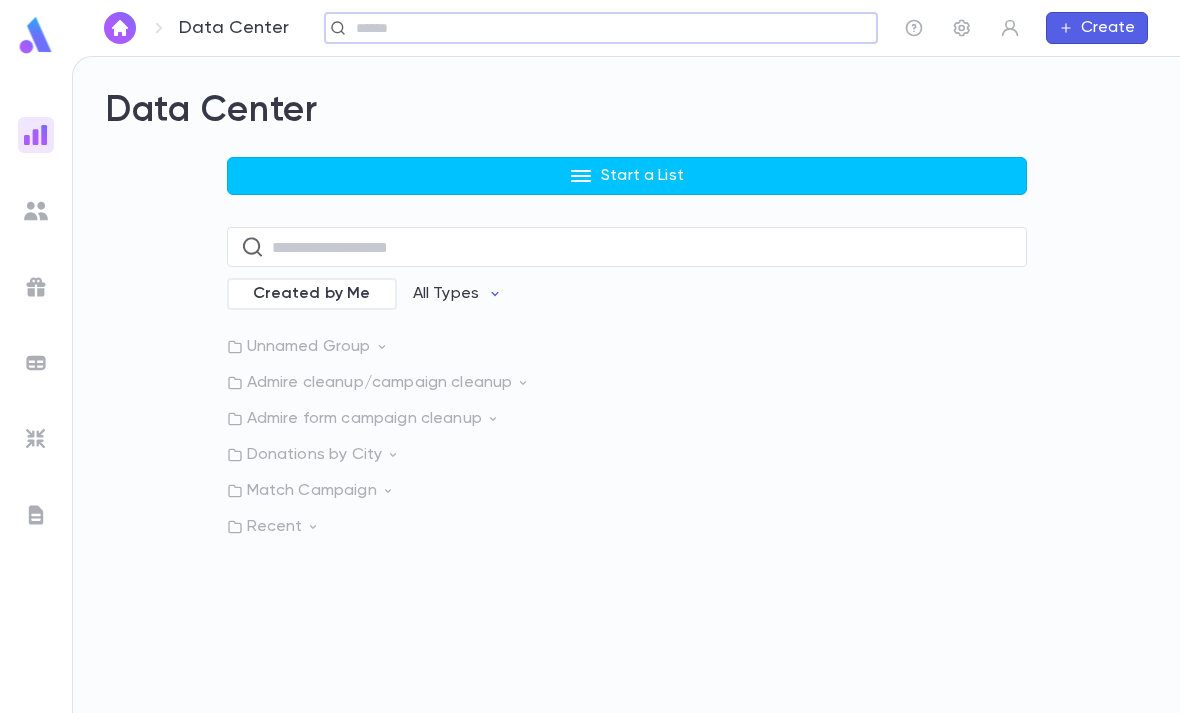 click on "Start a List" at bounding box center (627, 176) 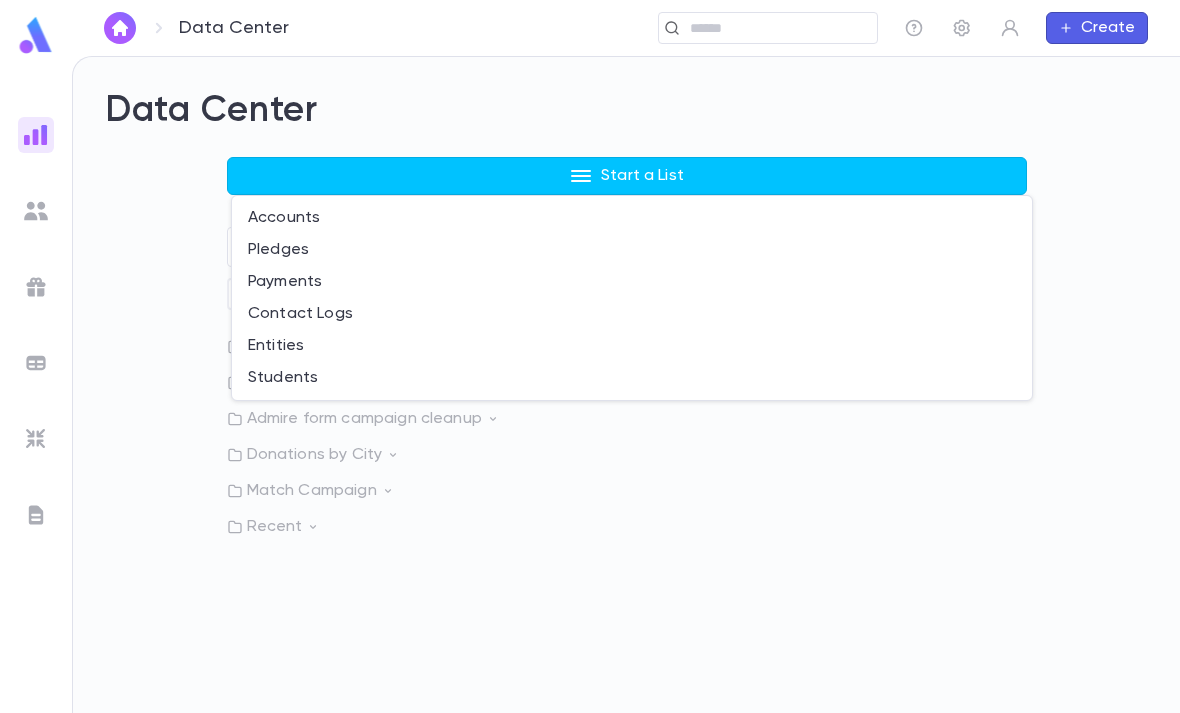 click at bounding box center (590, 356) 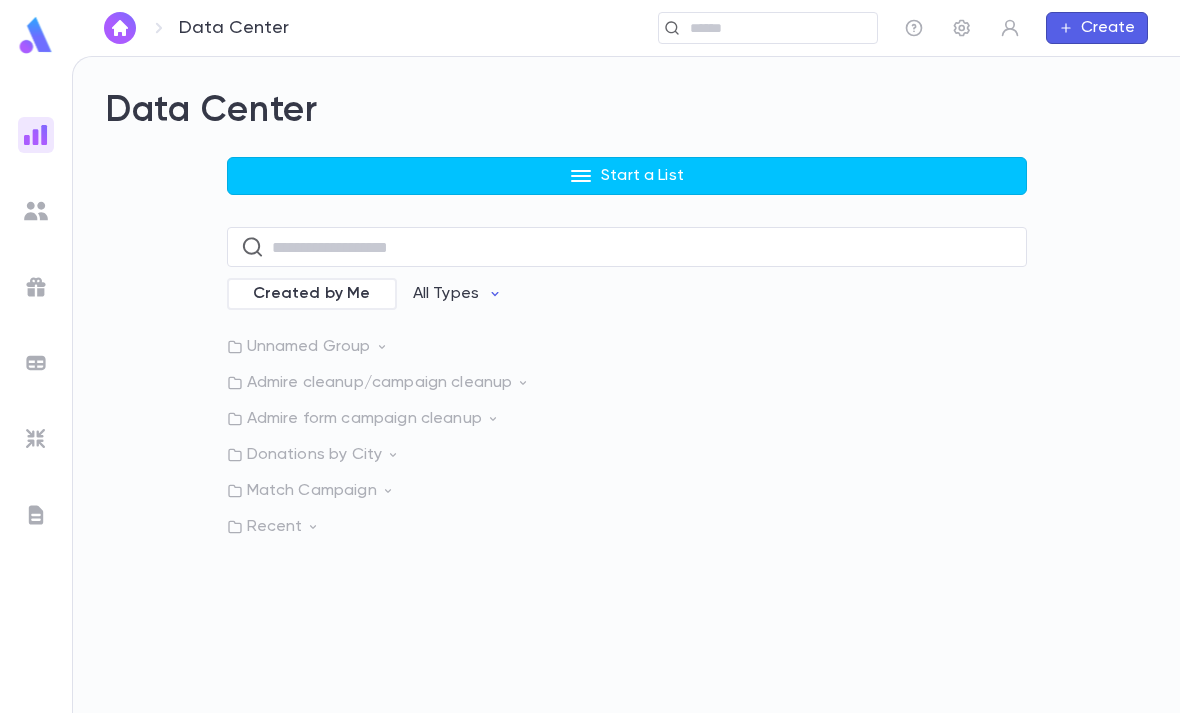 click at bounding box center [761, 28] 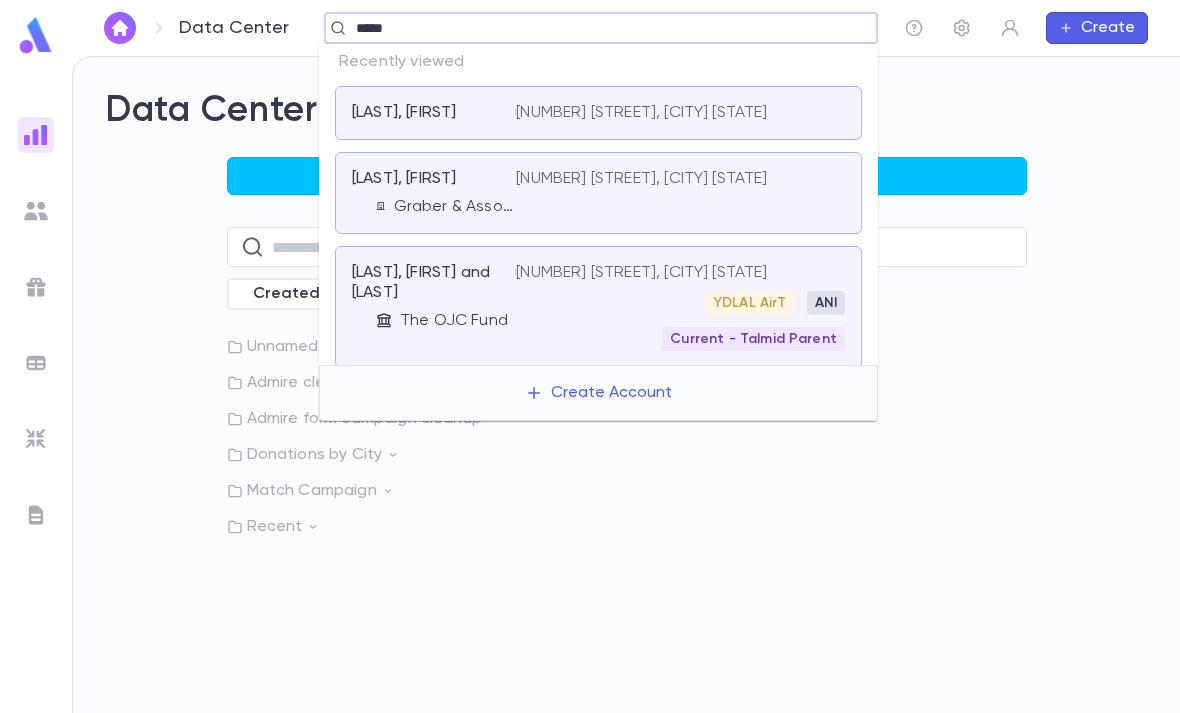 type on "*****" 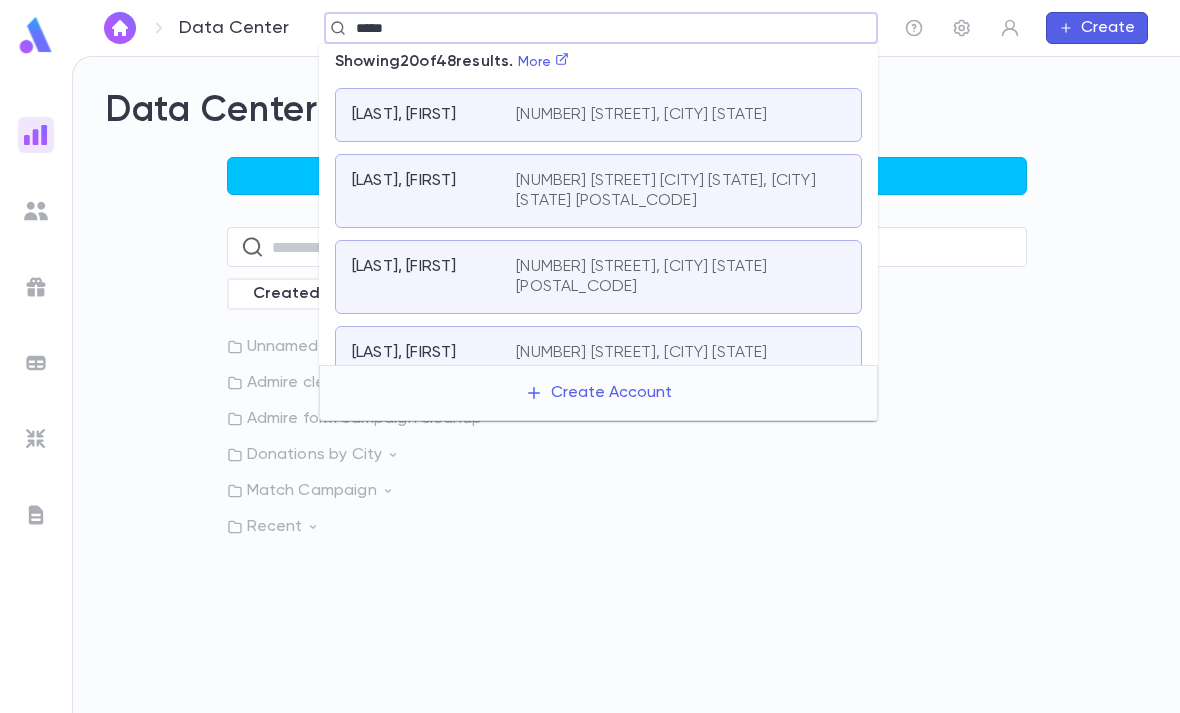 scroll, scrollTop: -21, scrollLeft: 0, axis: vertical 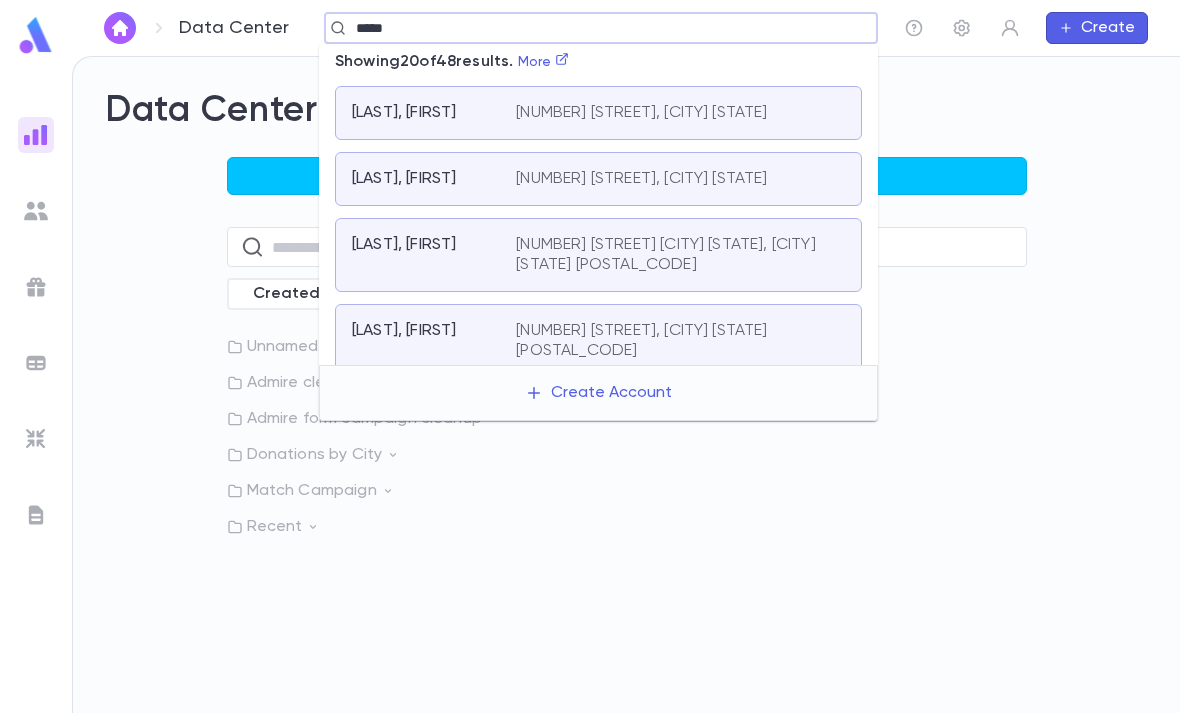 click on "More" at bounding box center (544, 62) 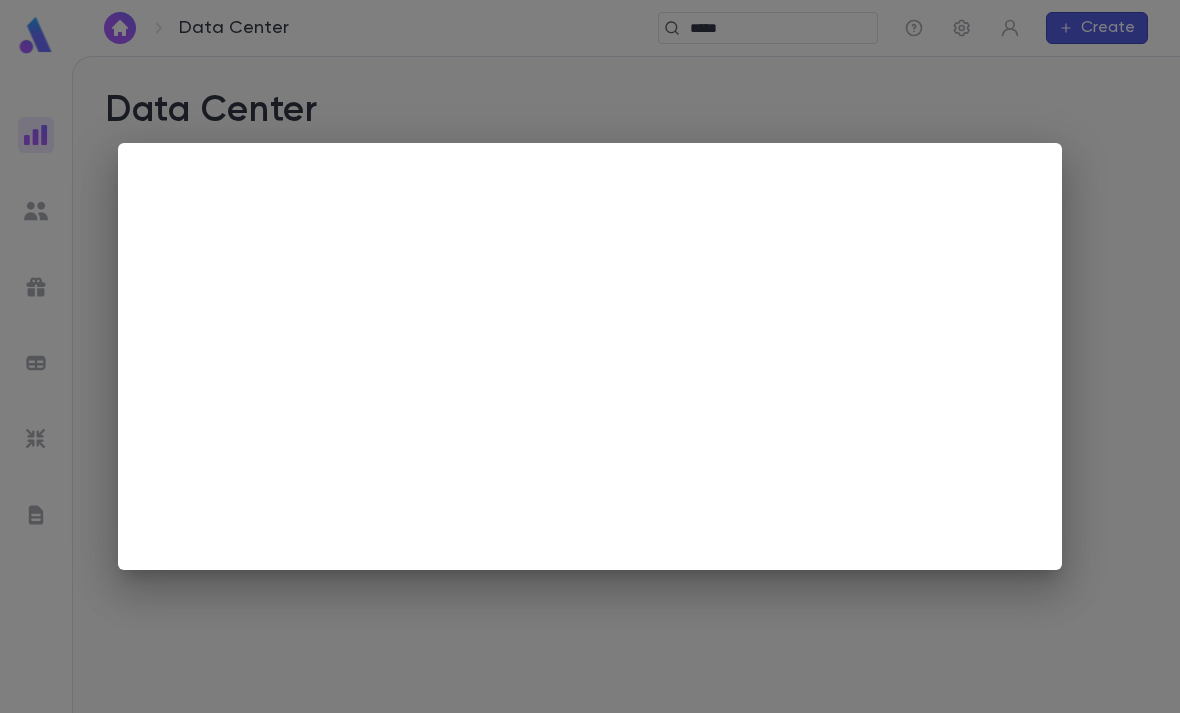 type 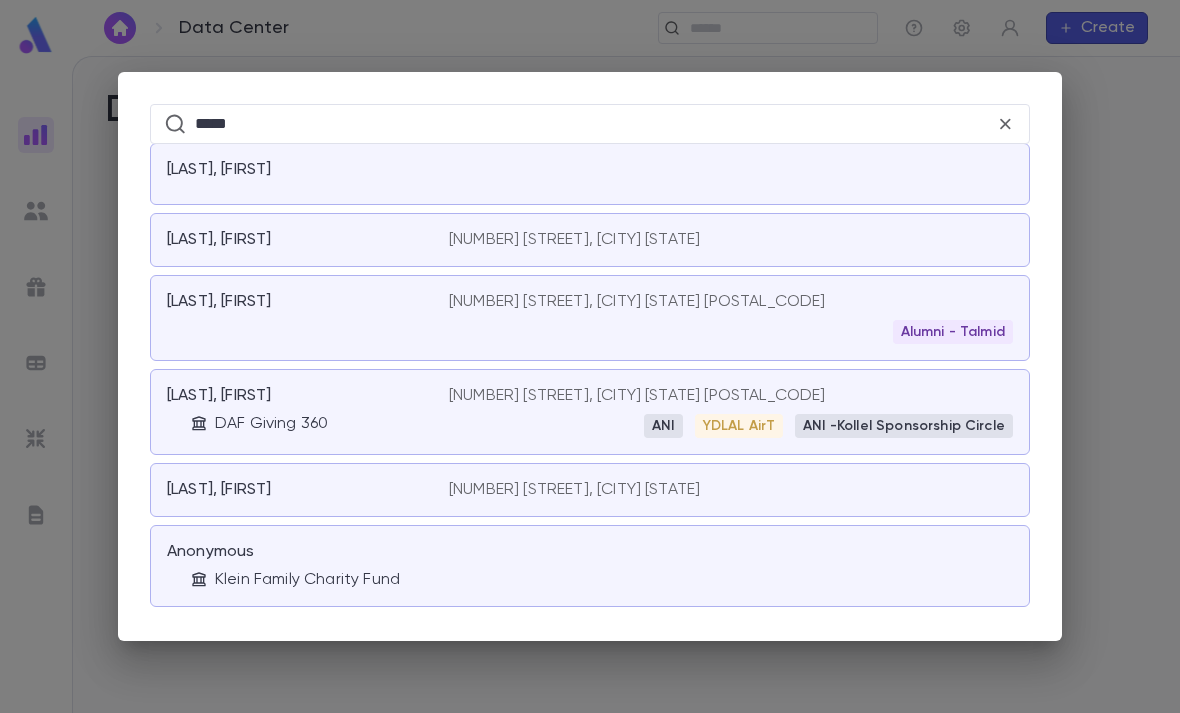 scroll, scrollTop: 2421, scrollLeft: 0, axis: vertical 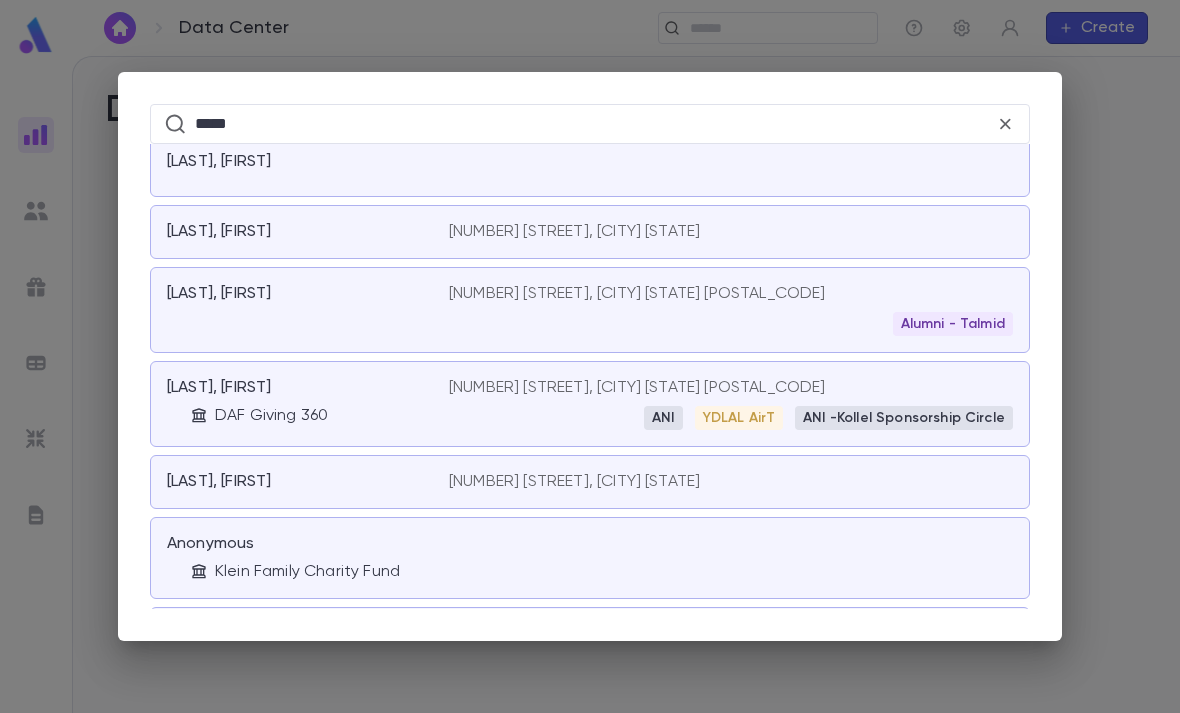 click on "[NUMBER] [STREET], [CITY] [STATE] ANI YDLAL AirT ANI -Kollel Sponsorship Circle" at bounding box center (731, 404) 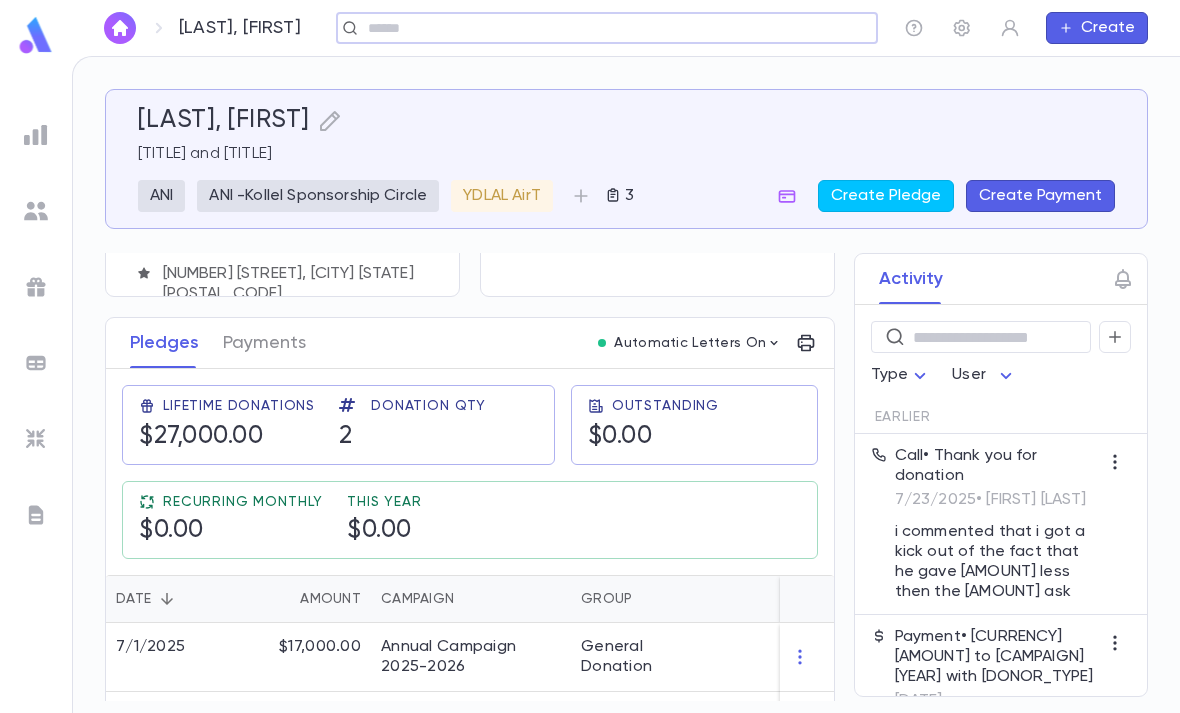 scroll, scrollTop: 207, scrollLeft: 0, axis: vertical 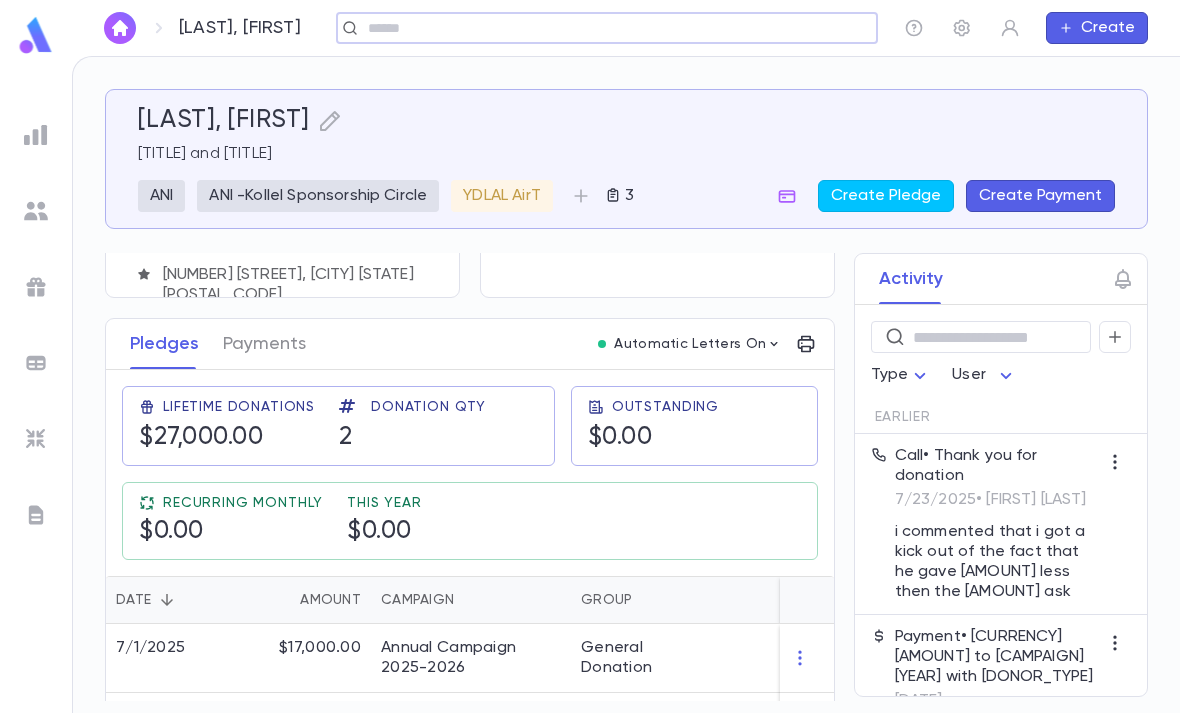 click on "General Donation" at bounding box center (646, 658) 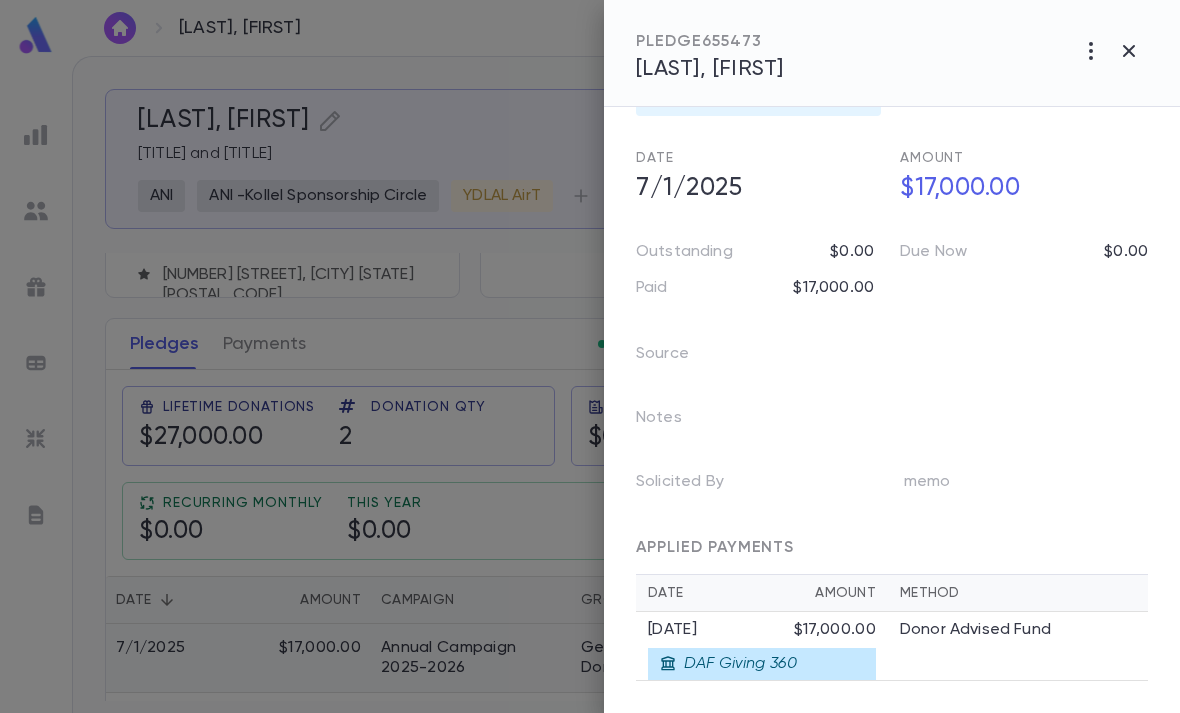 scroll, scrollTop: 63, scrollLeft: 0, axis: vertical 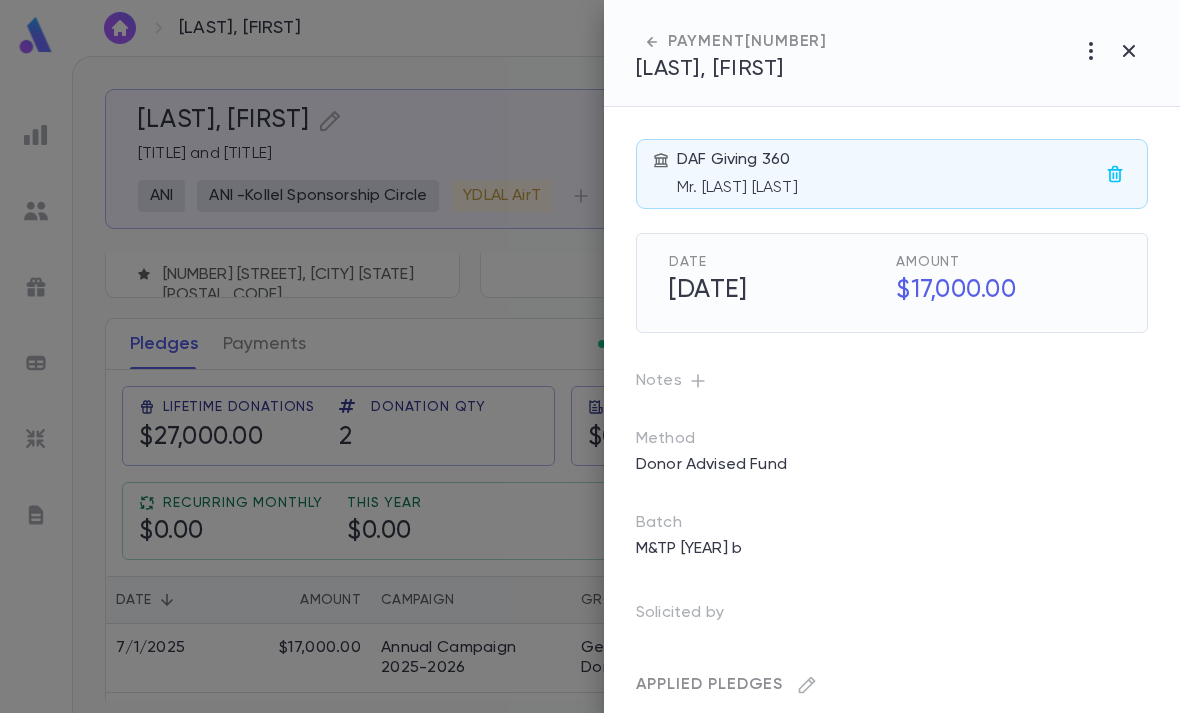 click on "Applied Pledges Payment Campaign Date Amount [AMOUNT] Annual Campaign [YEAR]-[YEAR] [DATE]" at bounding box center [868, 732] 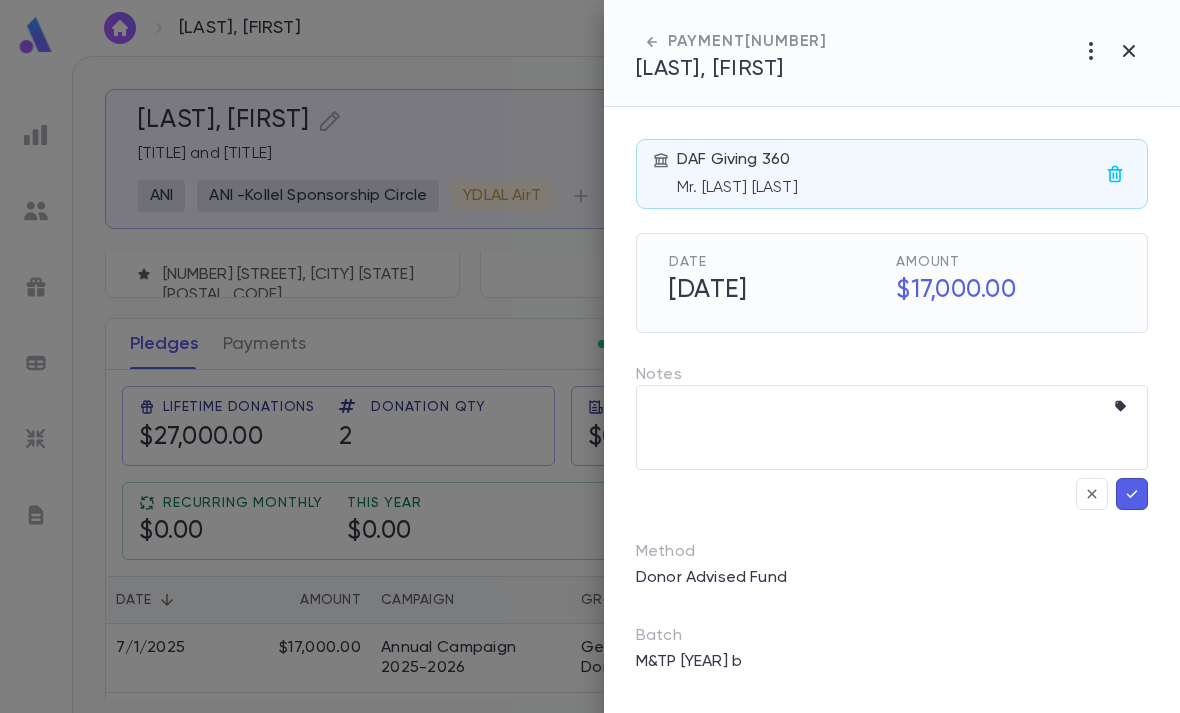 click on "* ​" at bounding box center [892, 427] 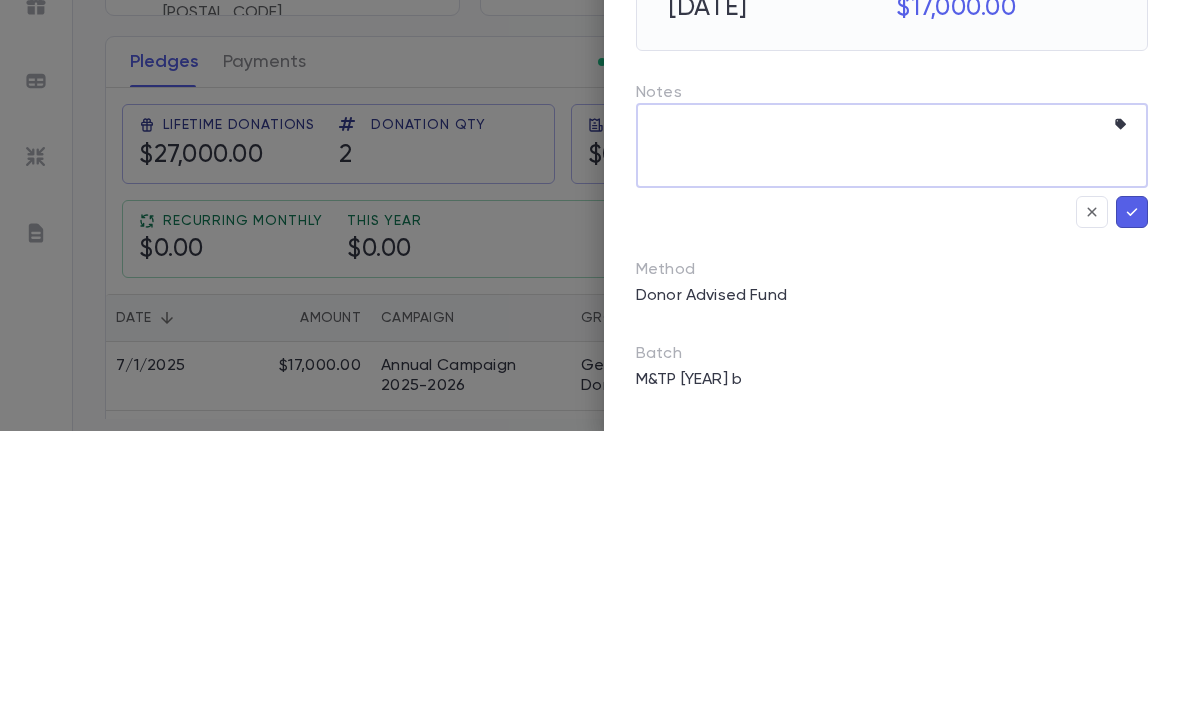 click 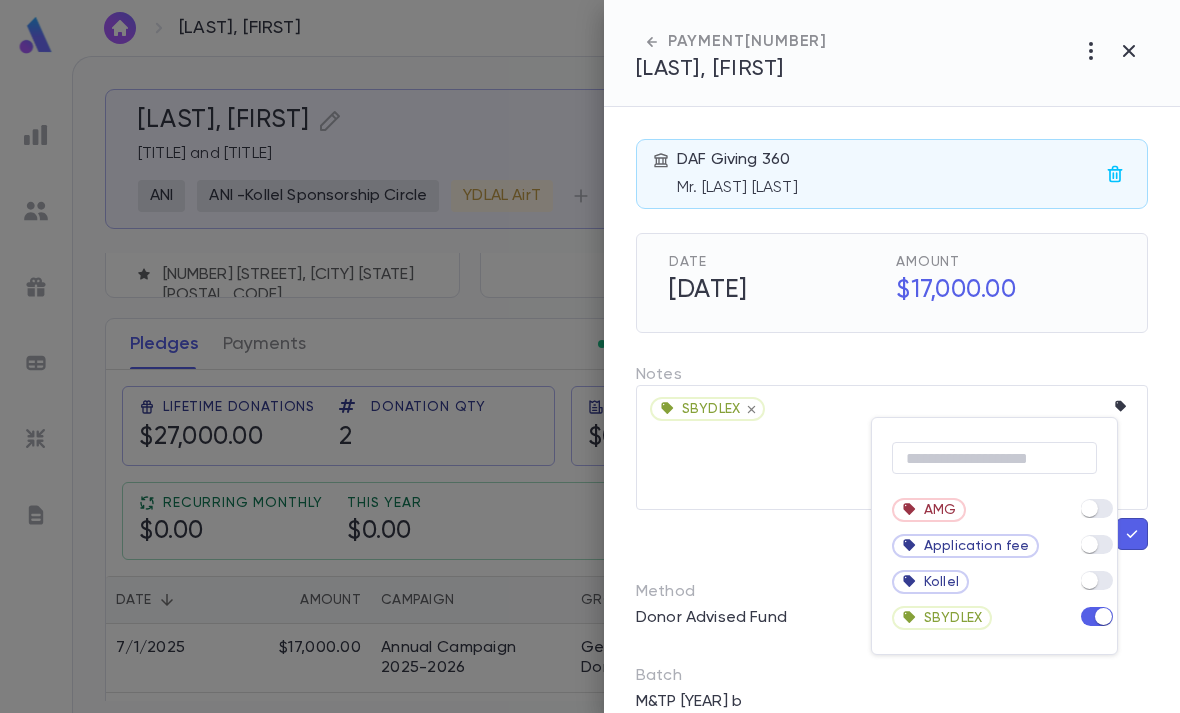 click at bounding box center (590, 356) 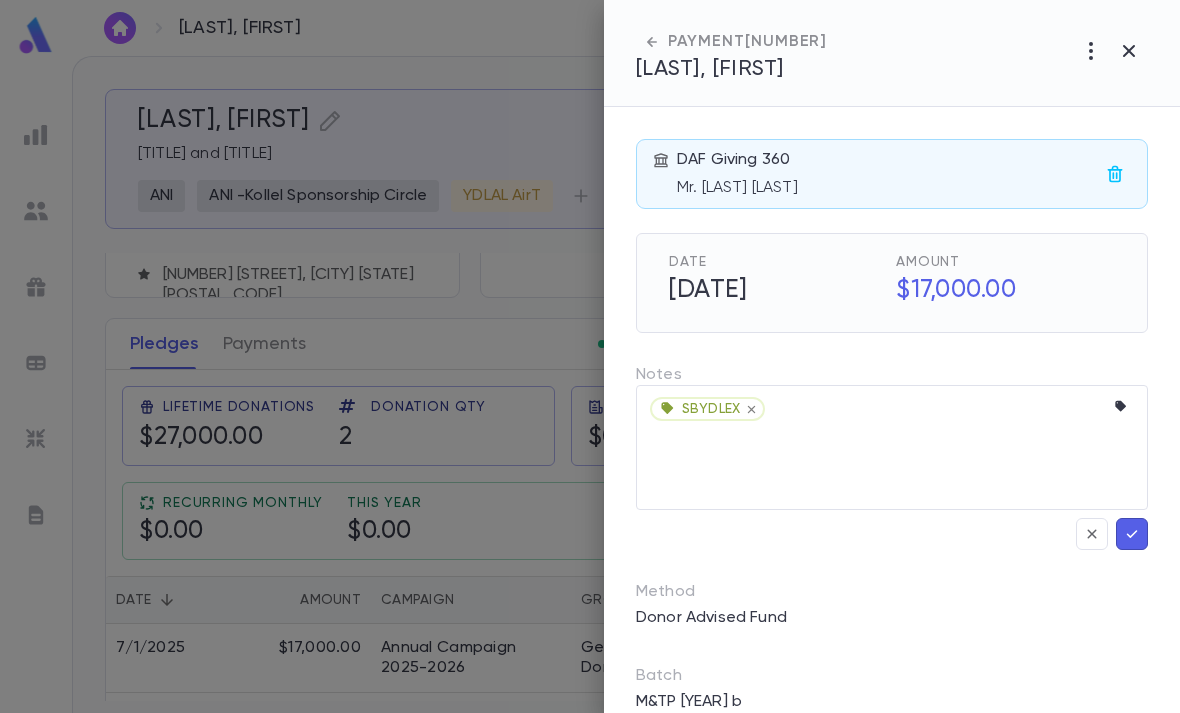 click 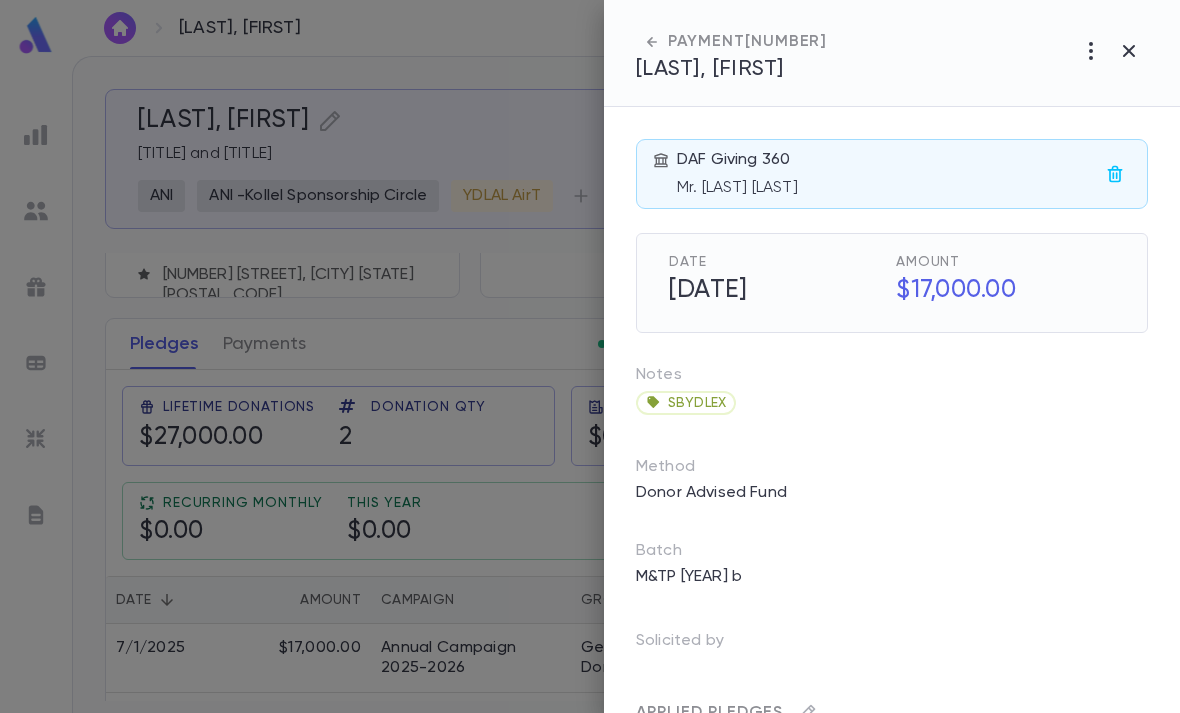 click 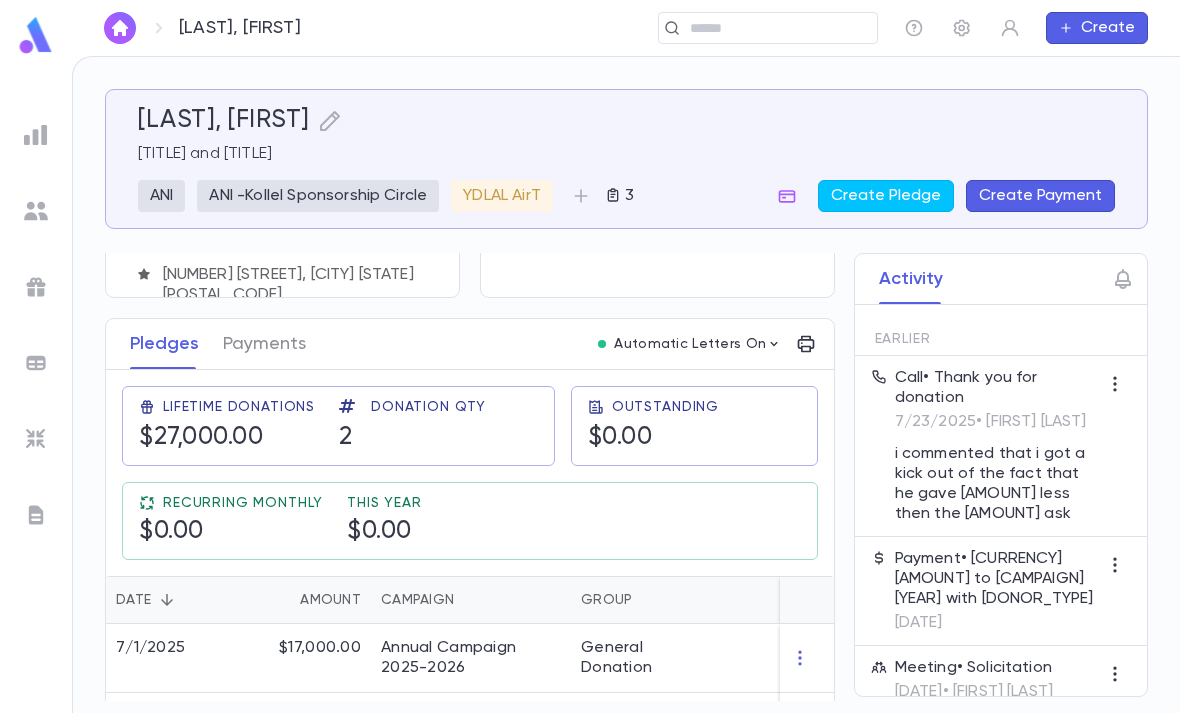 scroll, scrollTop: 86, scrollLeft: 0, axis: vertical 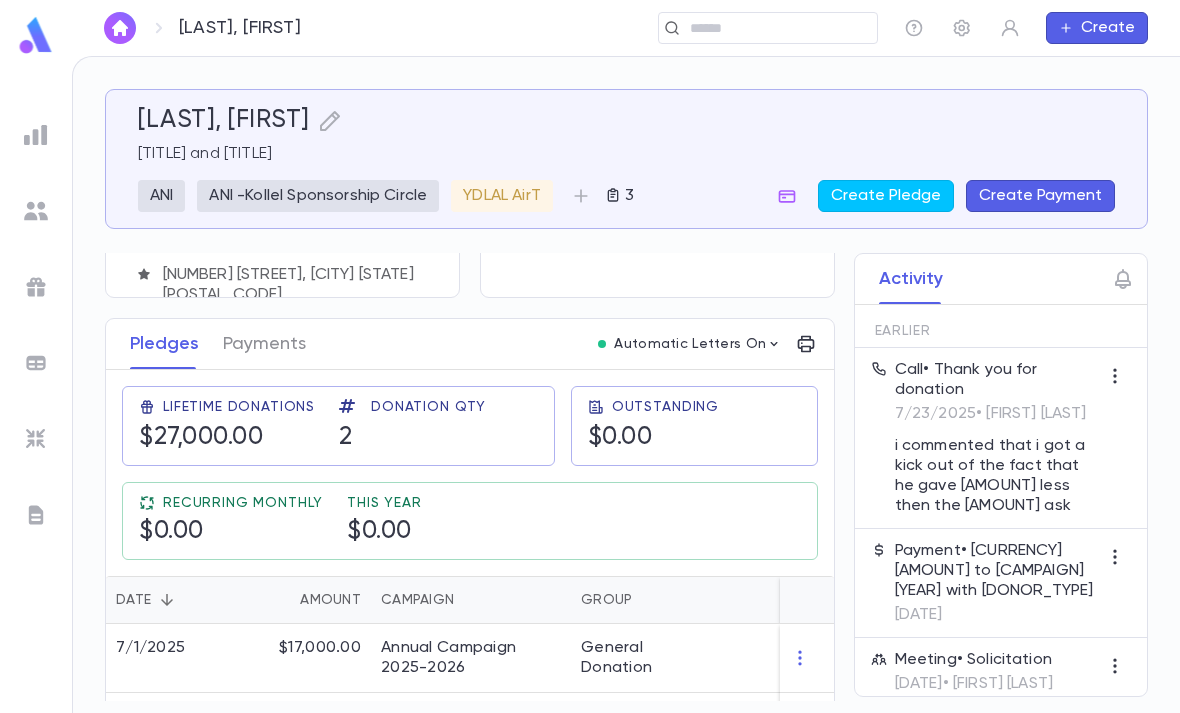 click at bounding box center (36, 135) 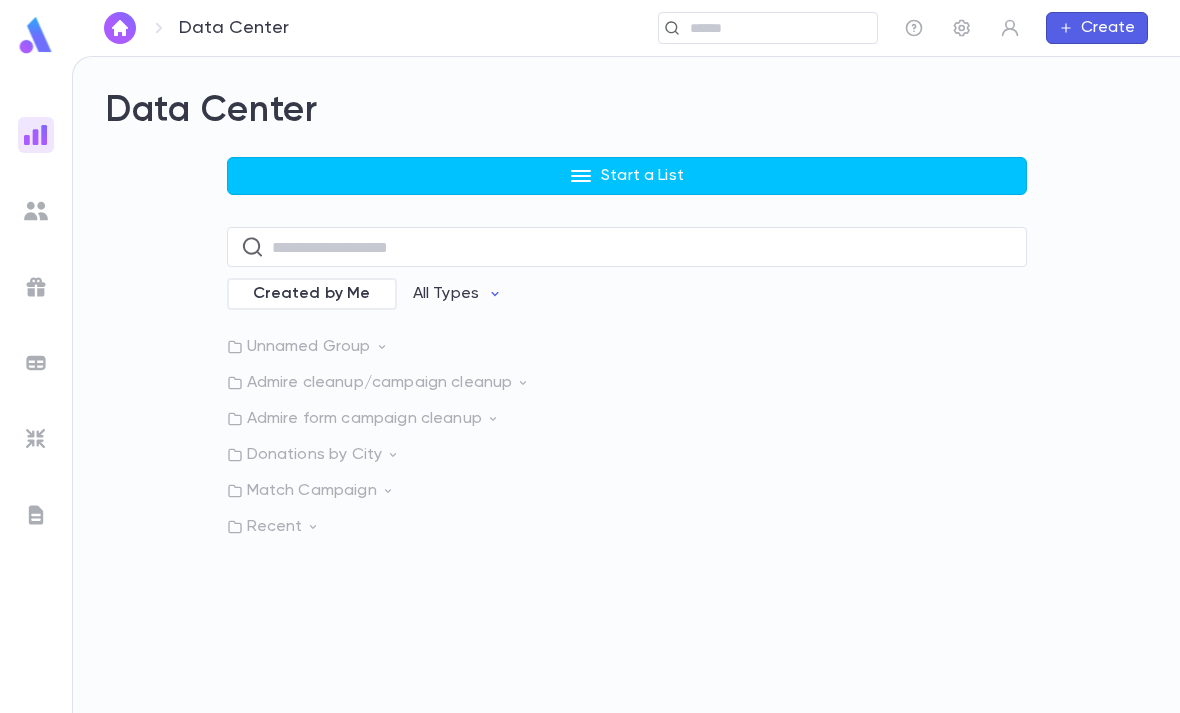 click on "Unnamed Group" at bounding box center [627, 347] 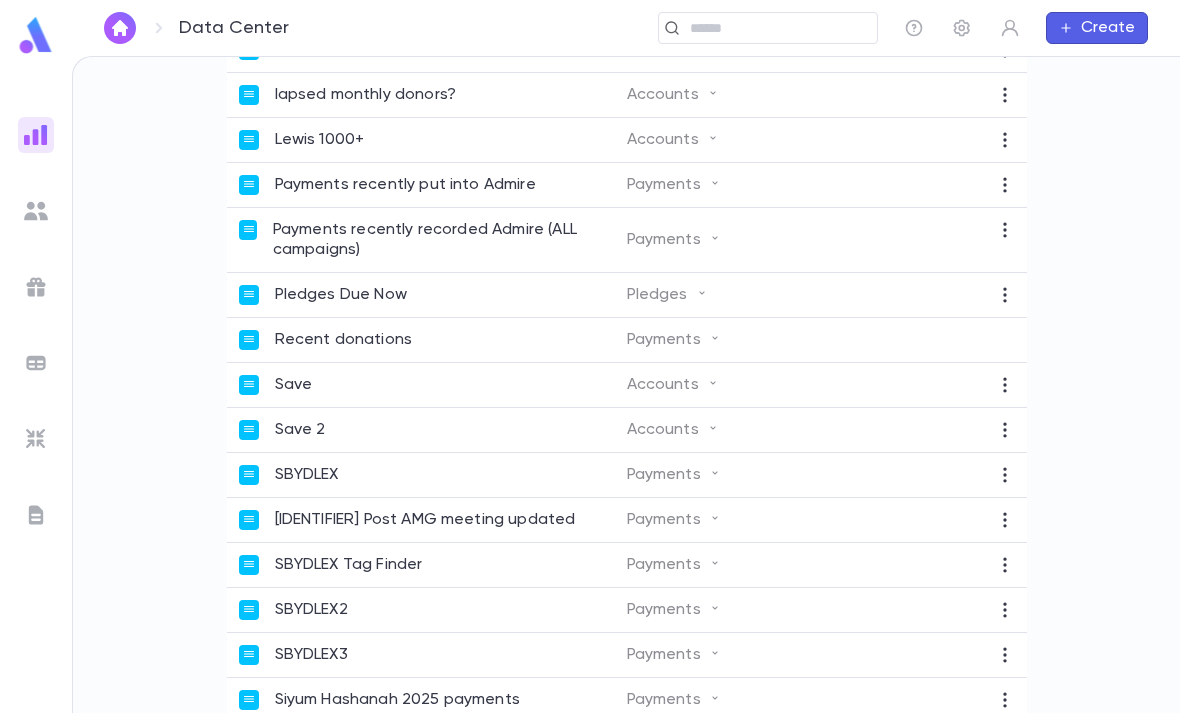 scroll, scrollTop: 1237, scrollLeft: 0, axis: vertical 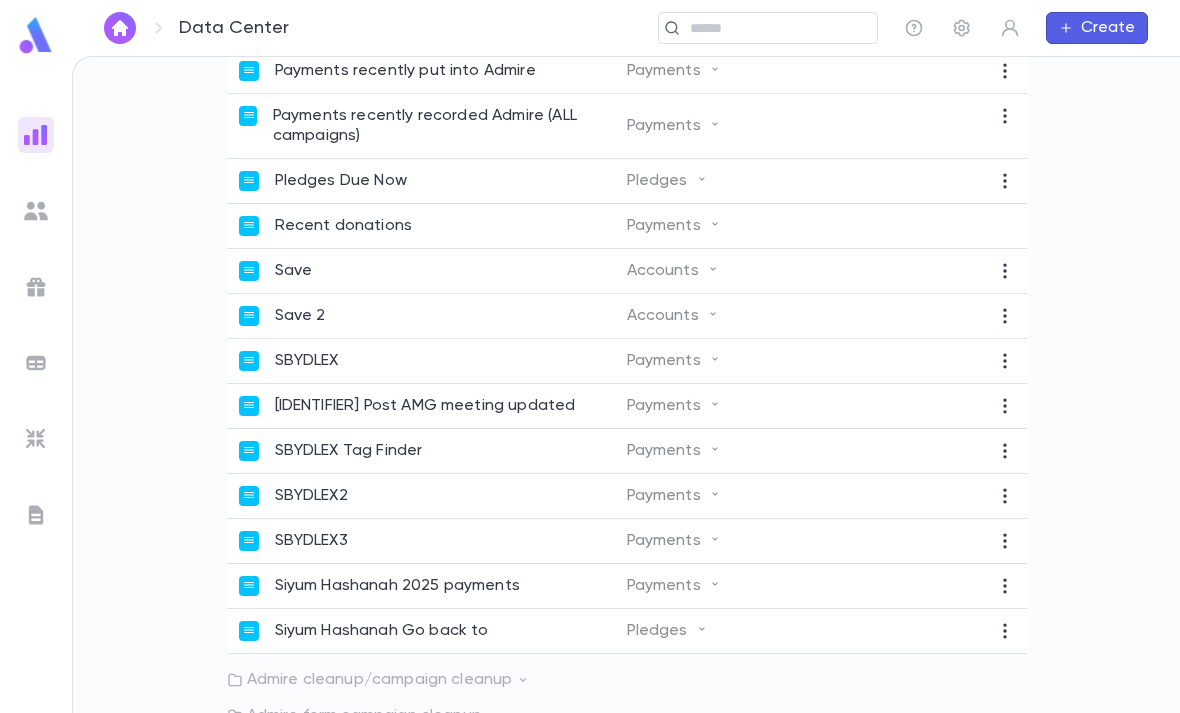 click on "SBYDLEX Tag Finder" at bounding box center [433, 451] 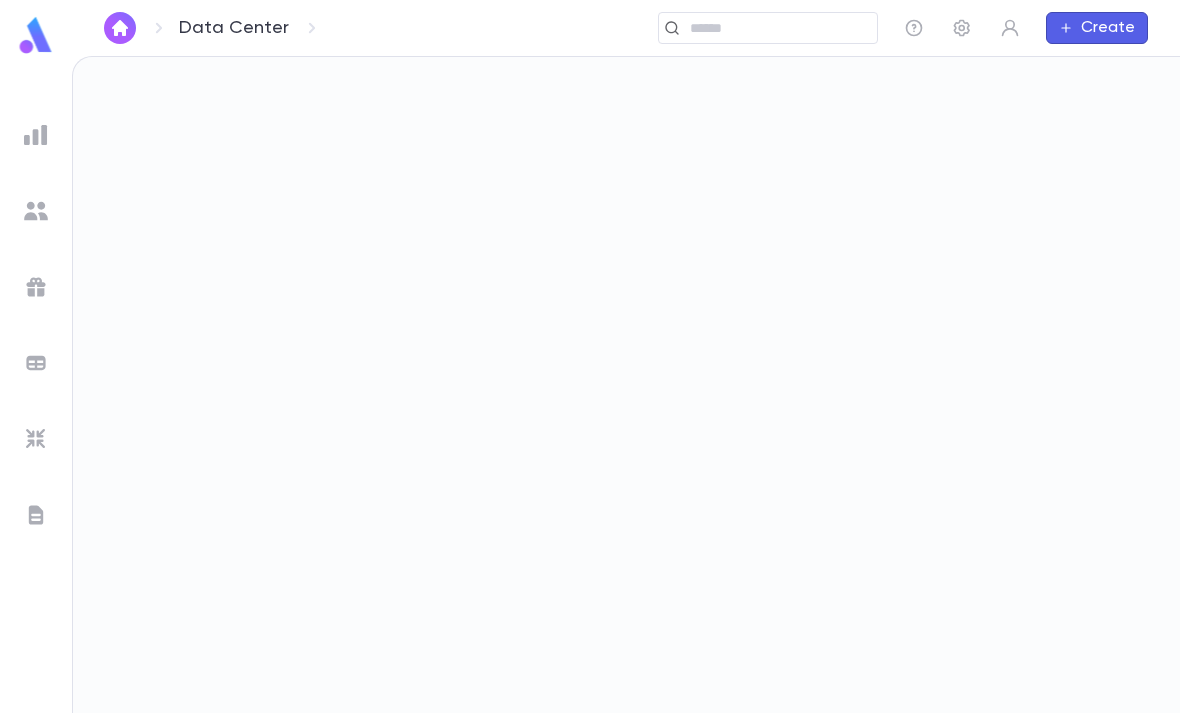 scroll, scrollTop: 0, scrollLeft: 0, axis: both 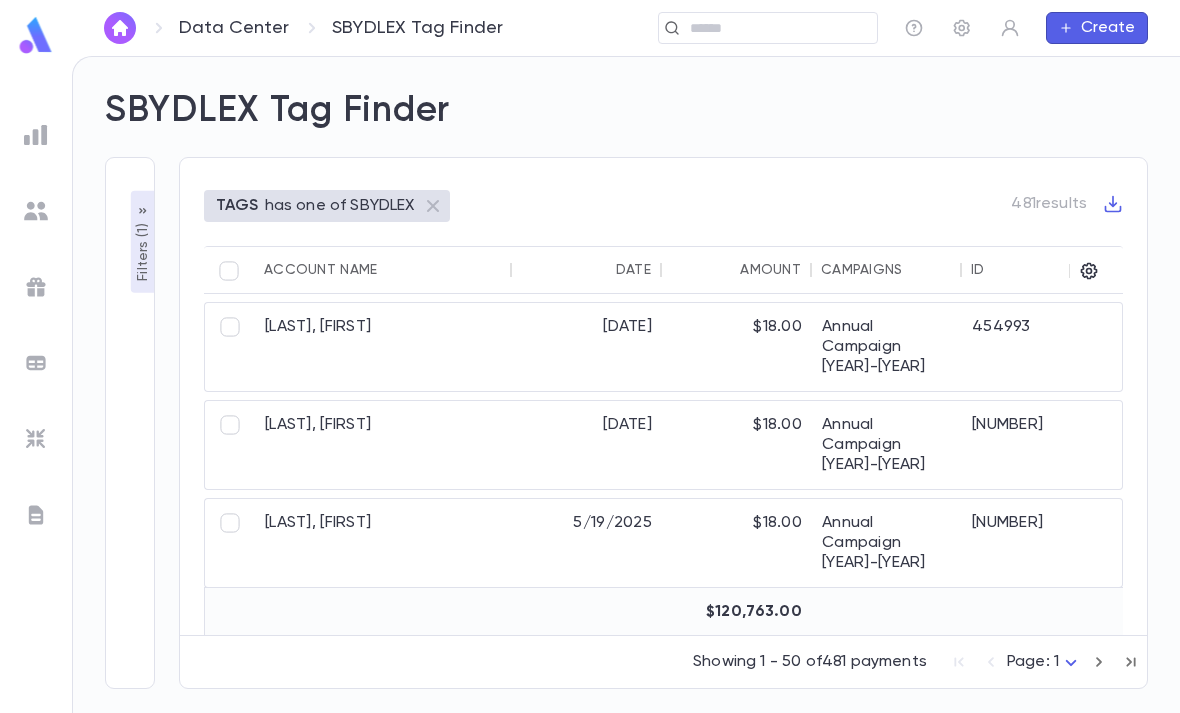 click on "Filters ( 1 )" at bounding box center [143, 242] 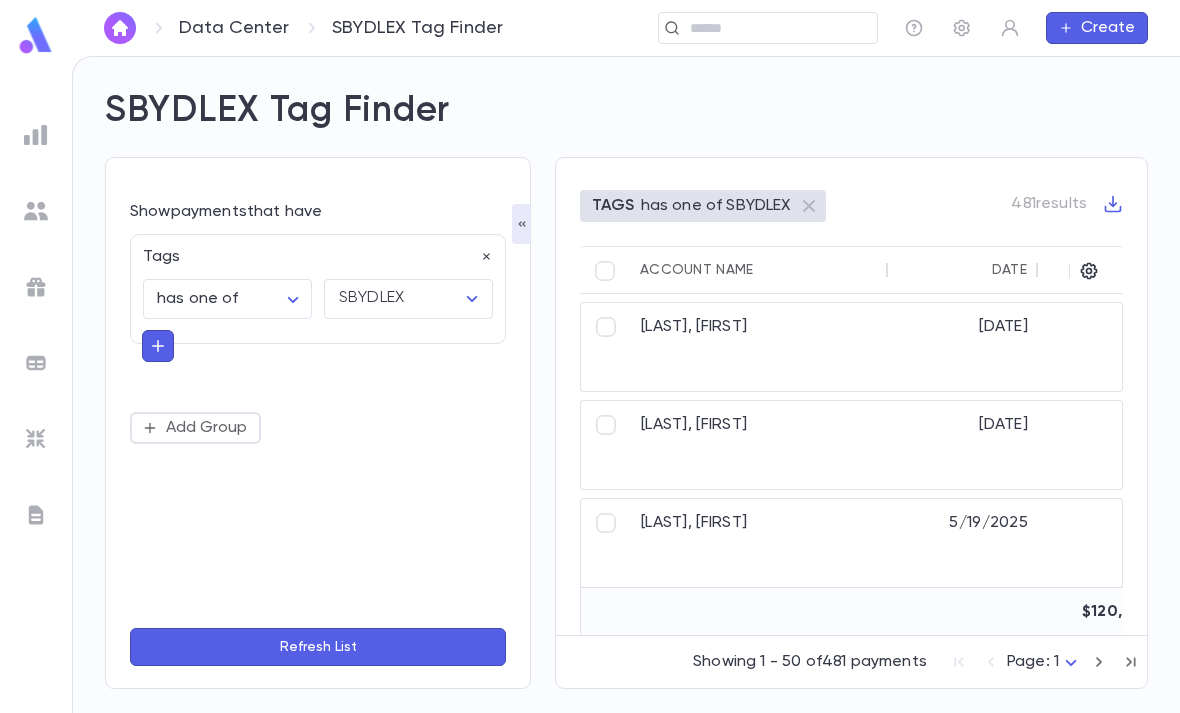 click 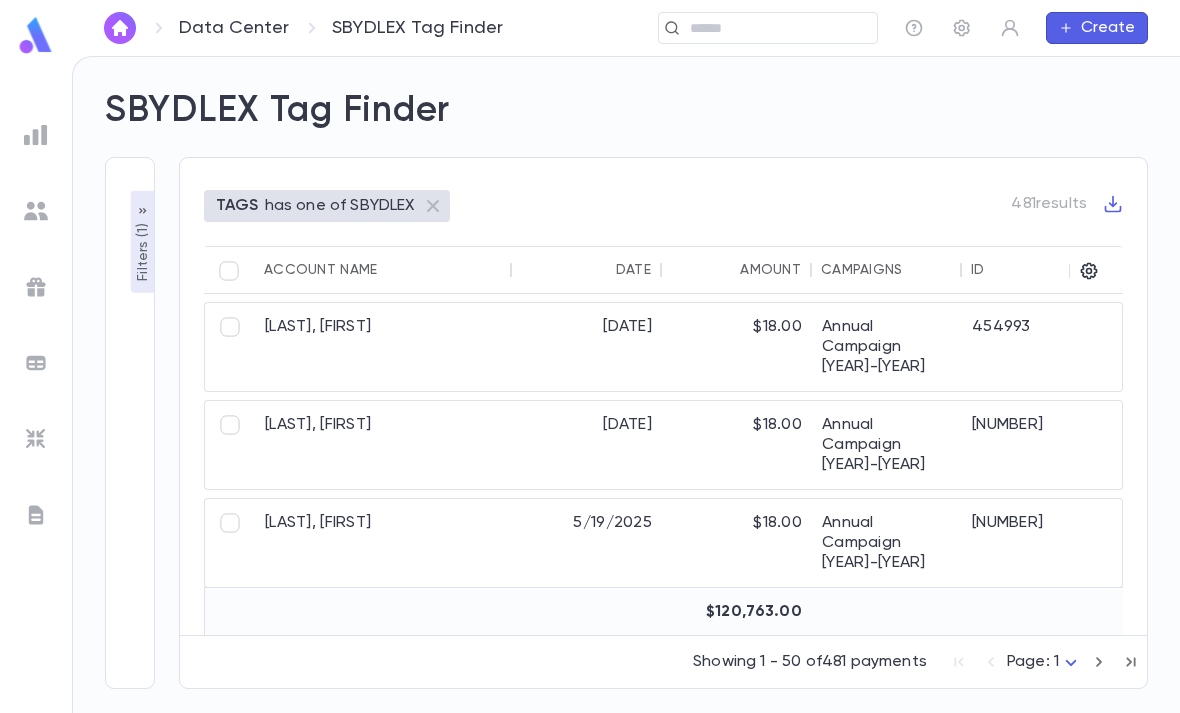 click on "Filters ( 1 )" at bounding box center (143, 250) 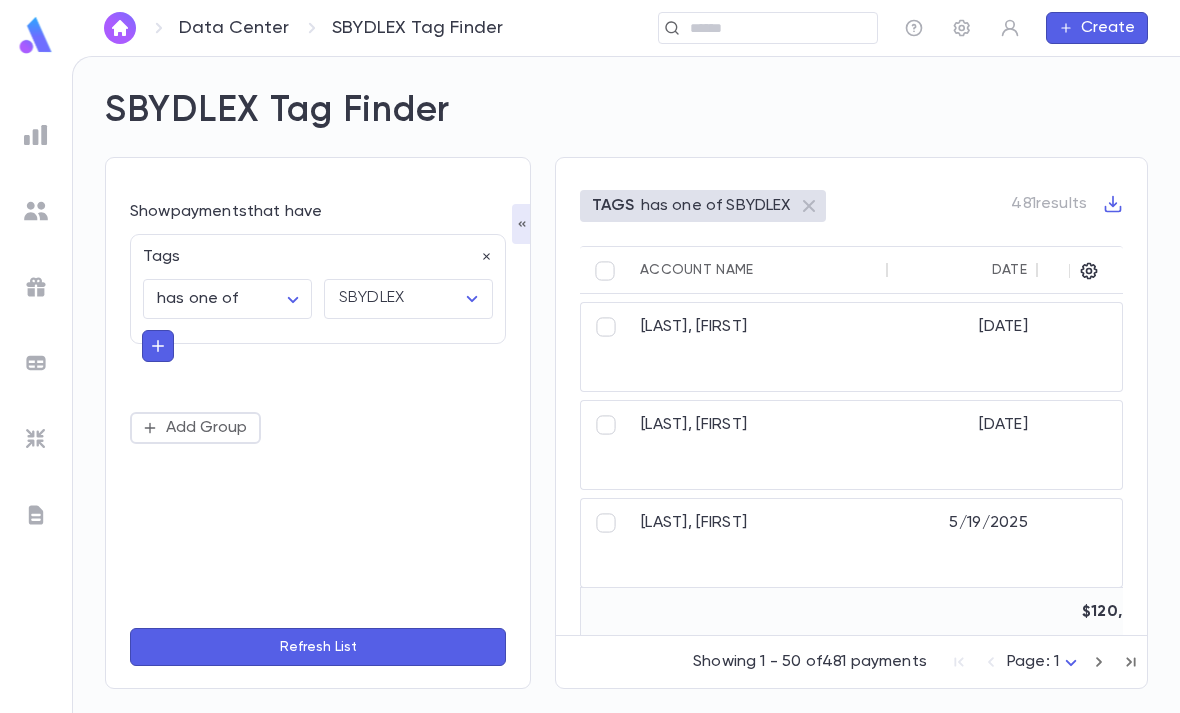 click at bounding box center [158, 346] 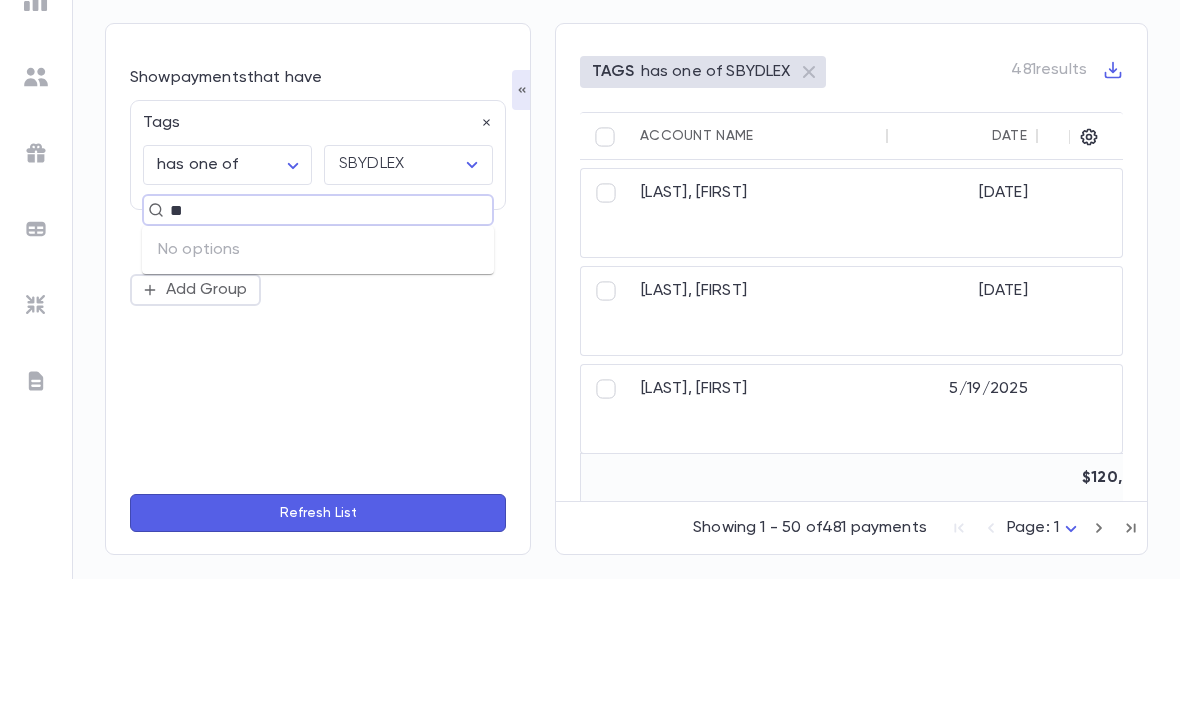 type on "*" 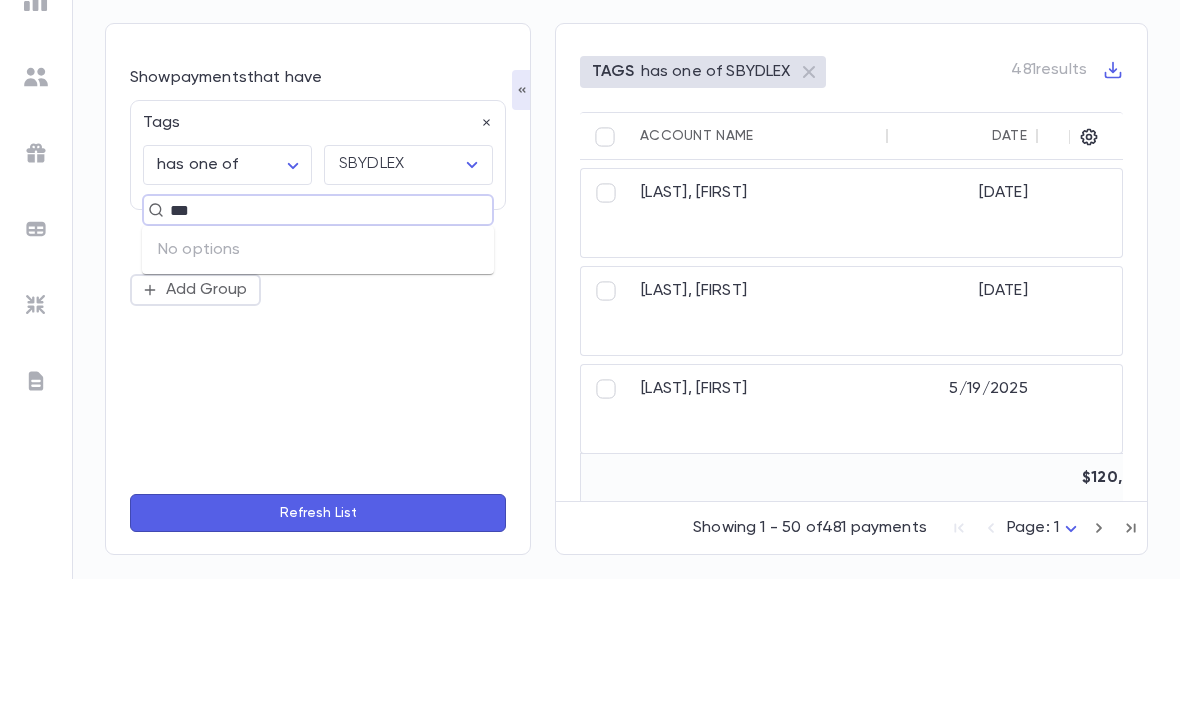 type on "****" 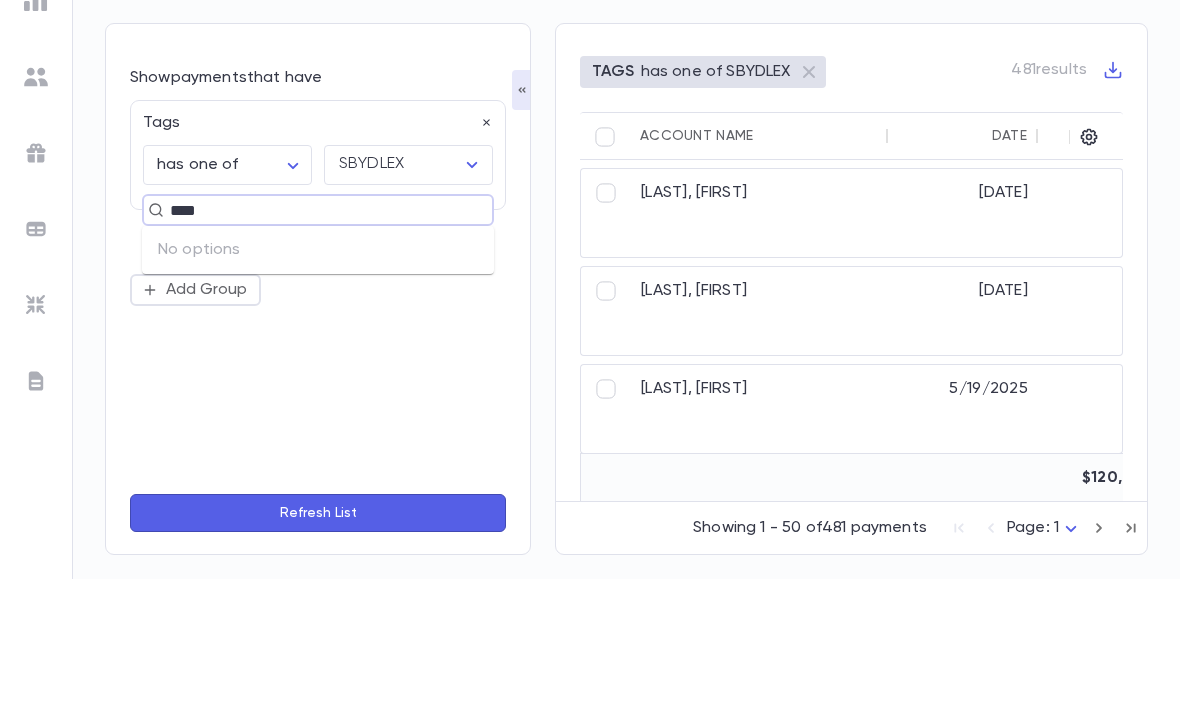 click on "Refresh List" at bounding box center (318, 647) 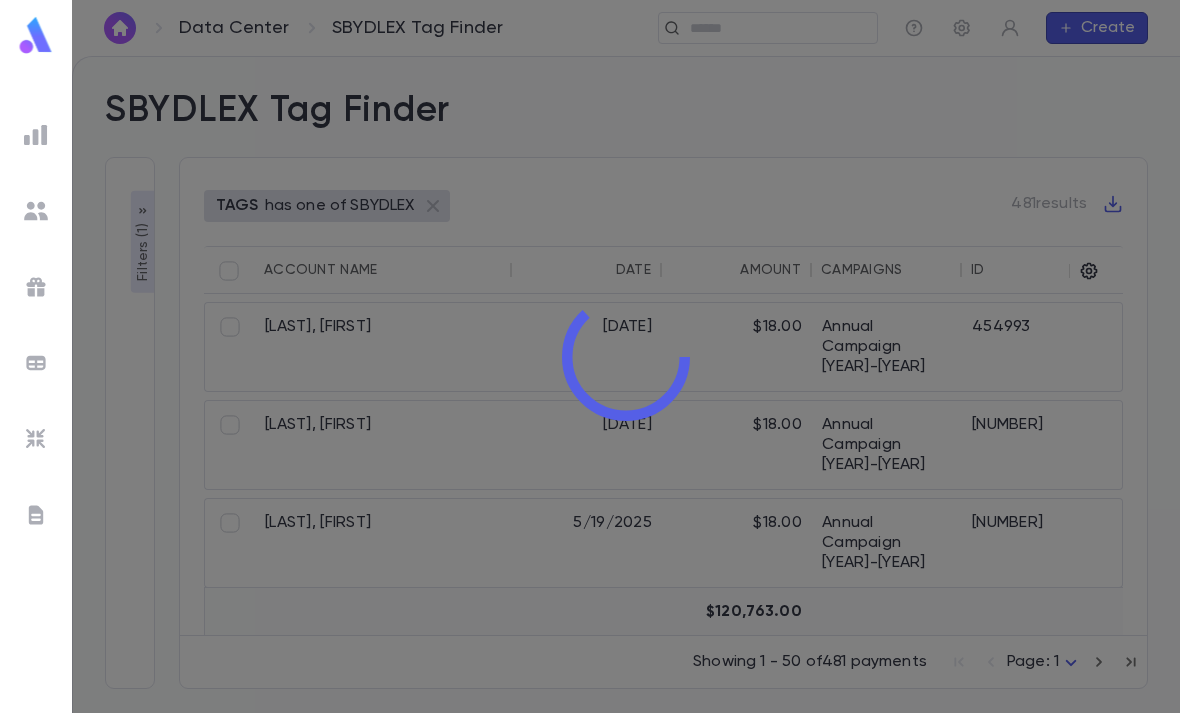 scroll, scrollTop: 0, scrollLeft: 14, axis: horizontal 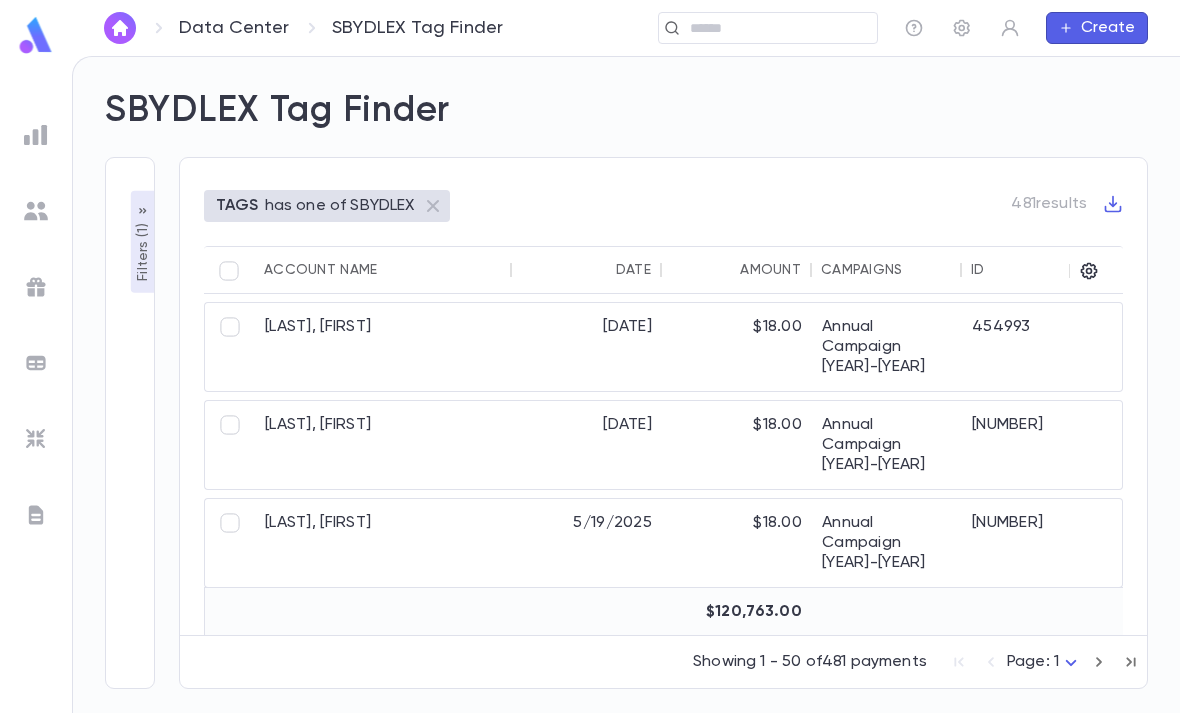 click on "Filters ( 1 )" at bounding box center [143, 250] 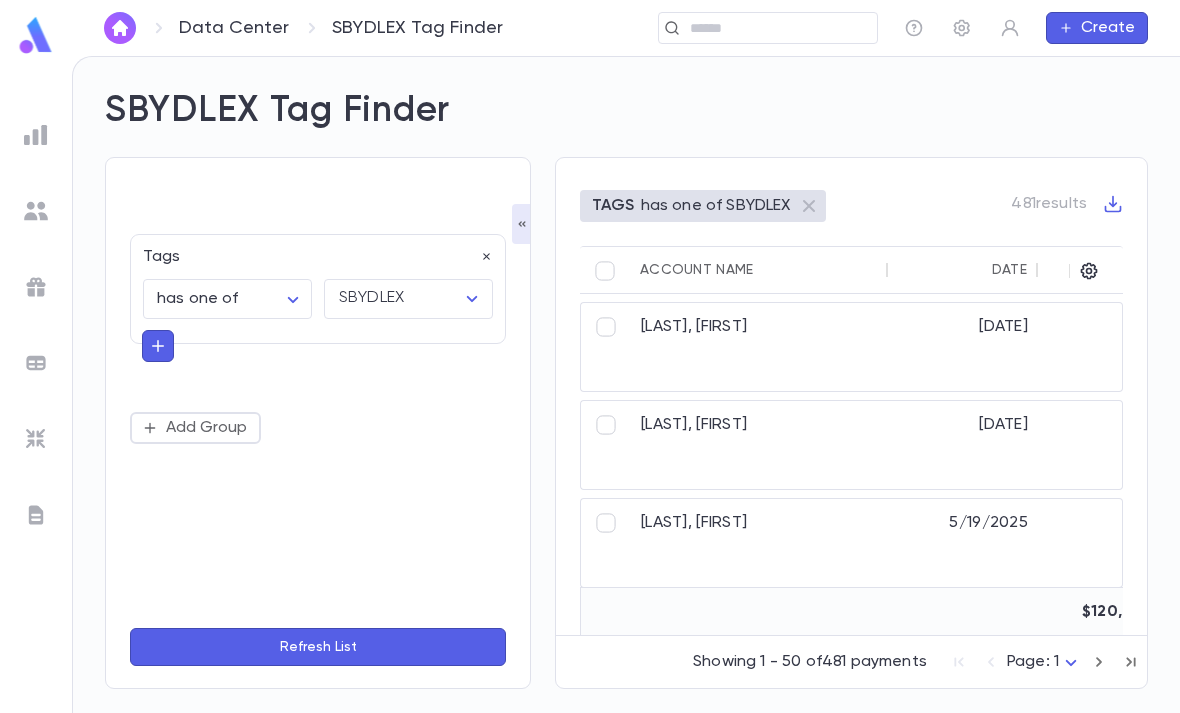scroll, scrollTop: 0, scrollLeft: 0, axis: both 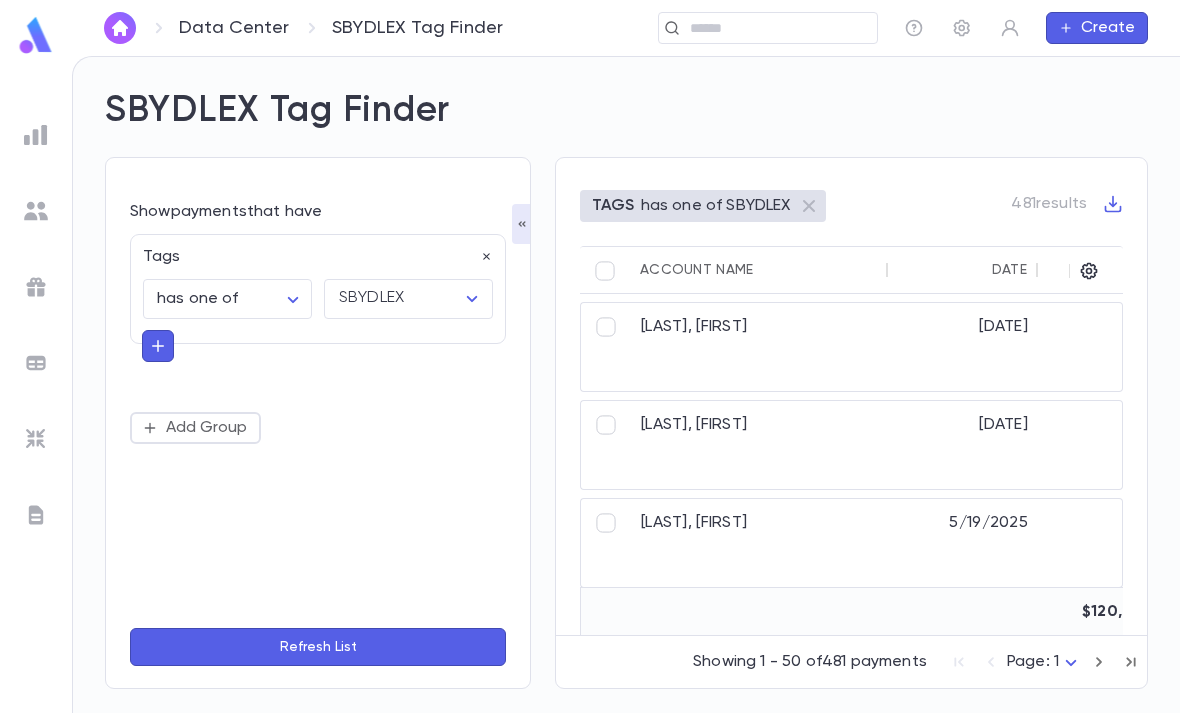 click 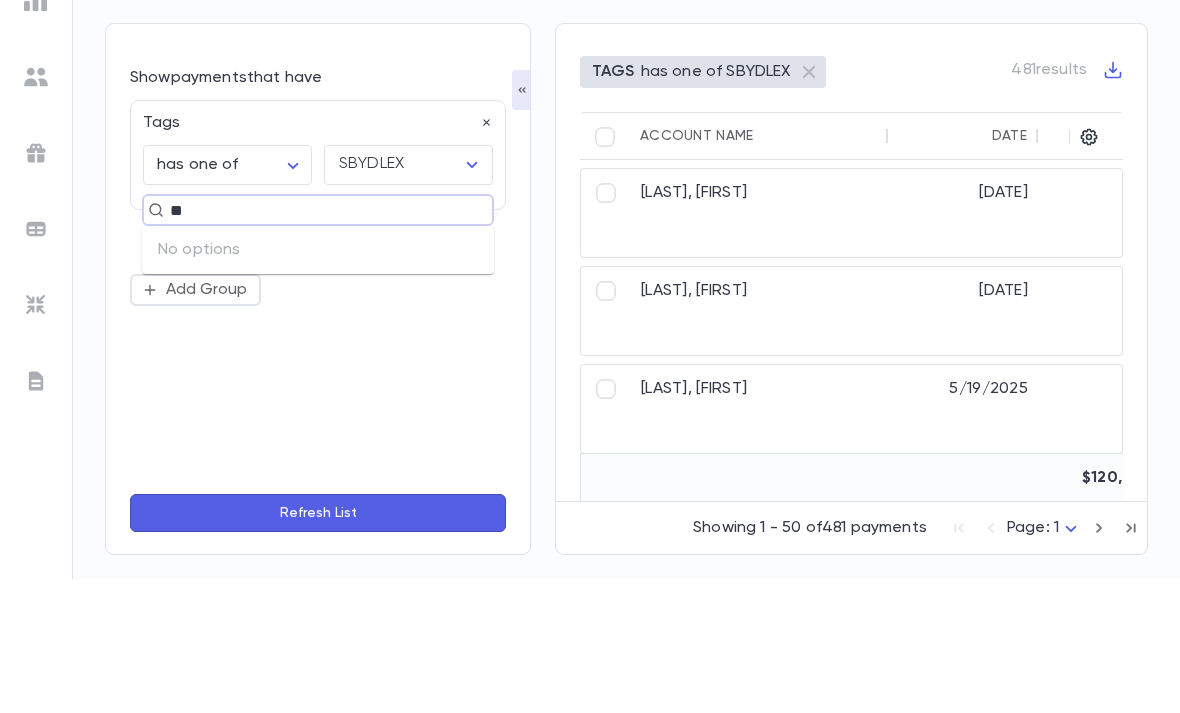 type on "*" 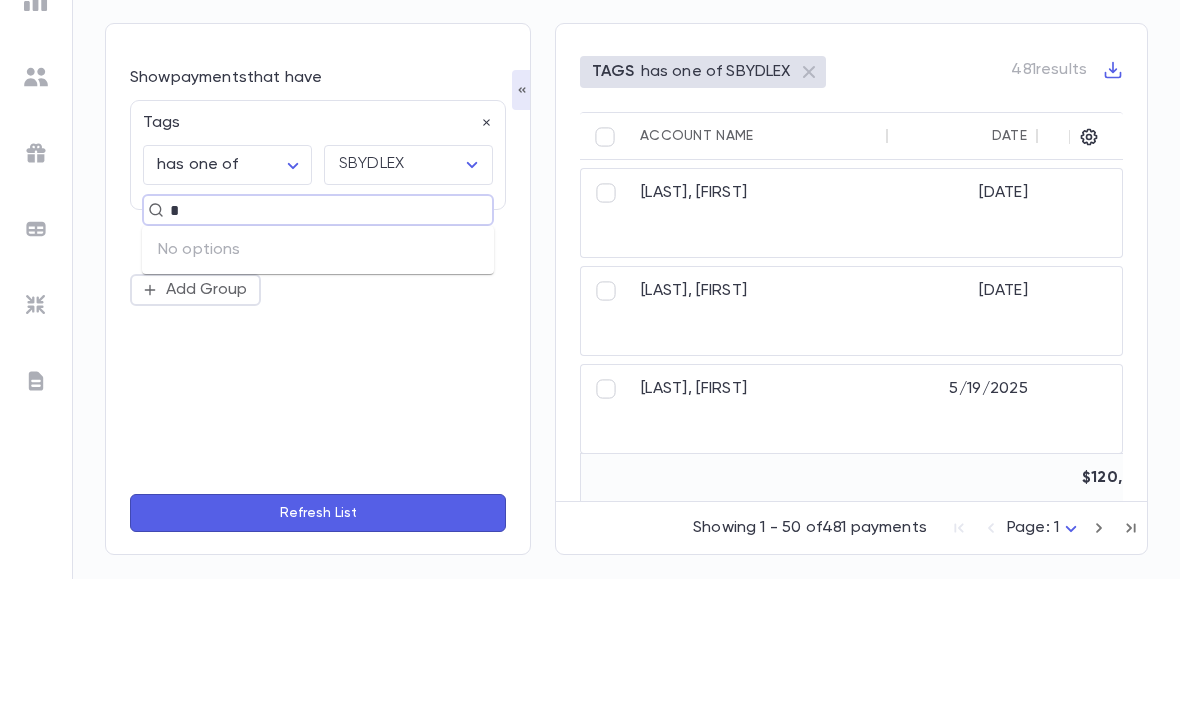 type 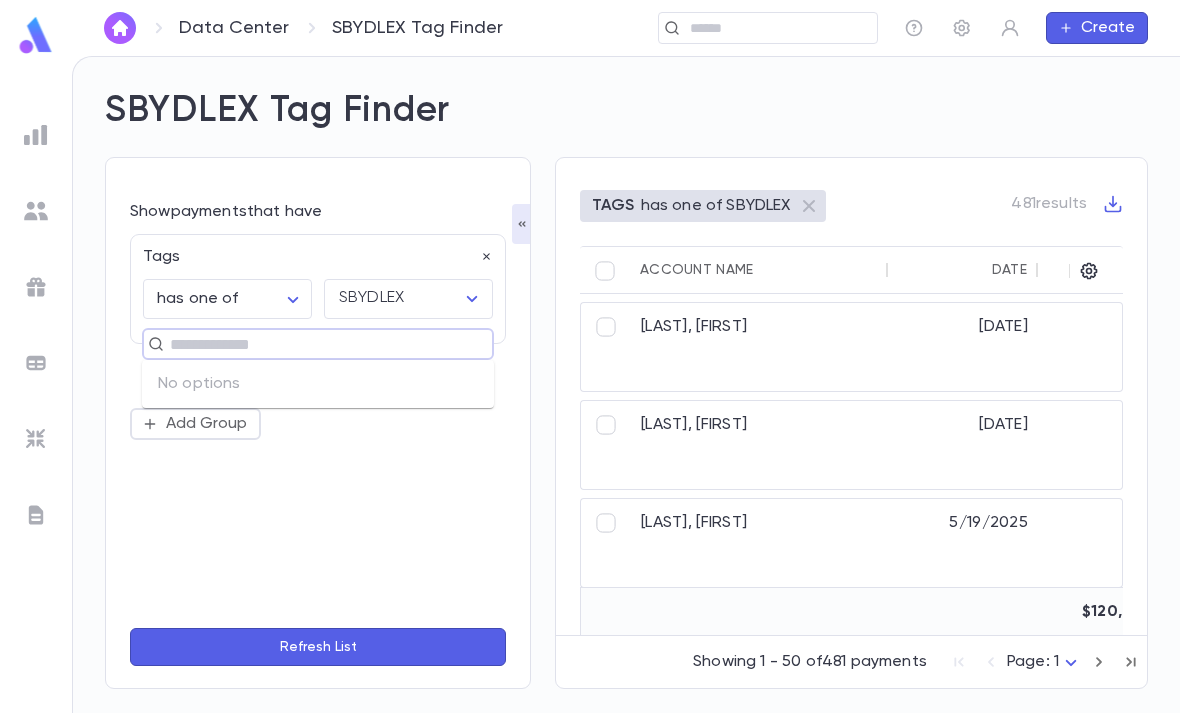 click on "**********" at bounding box center [318, 423] 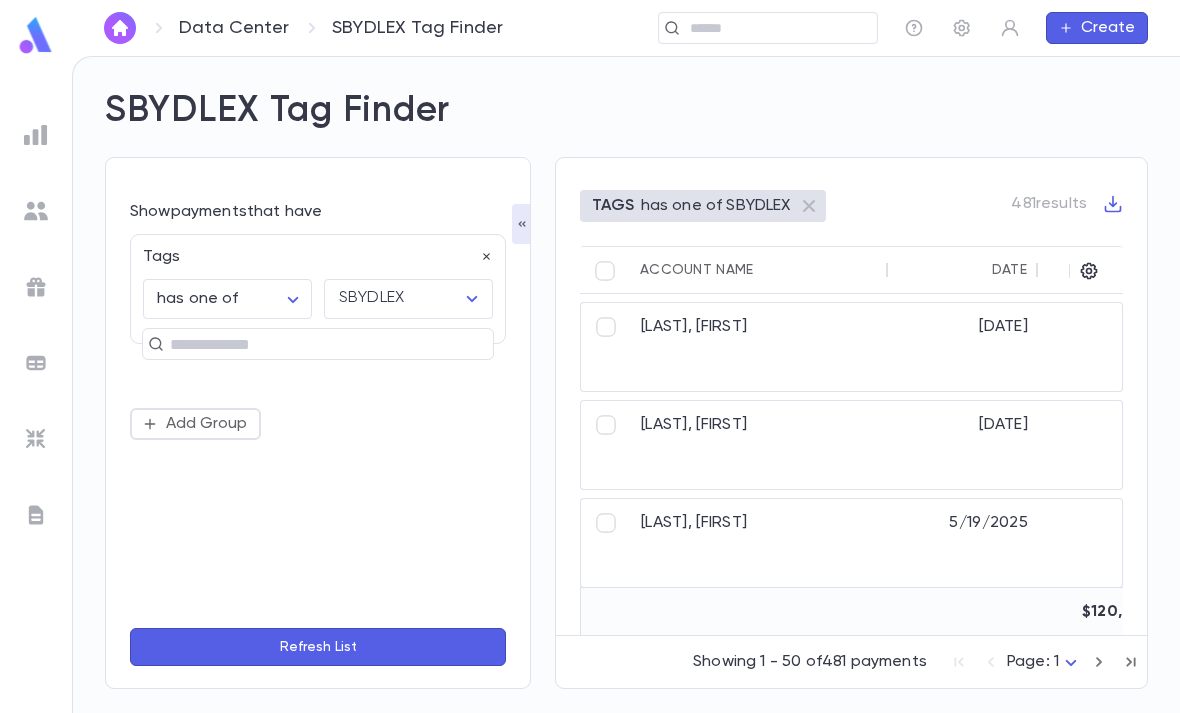 click at bounding box center [309, 344] 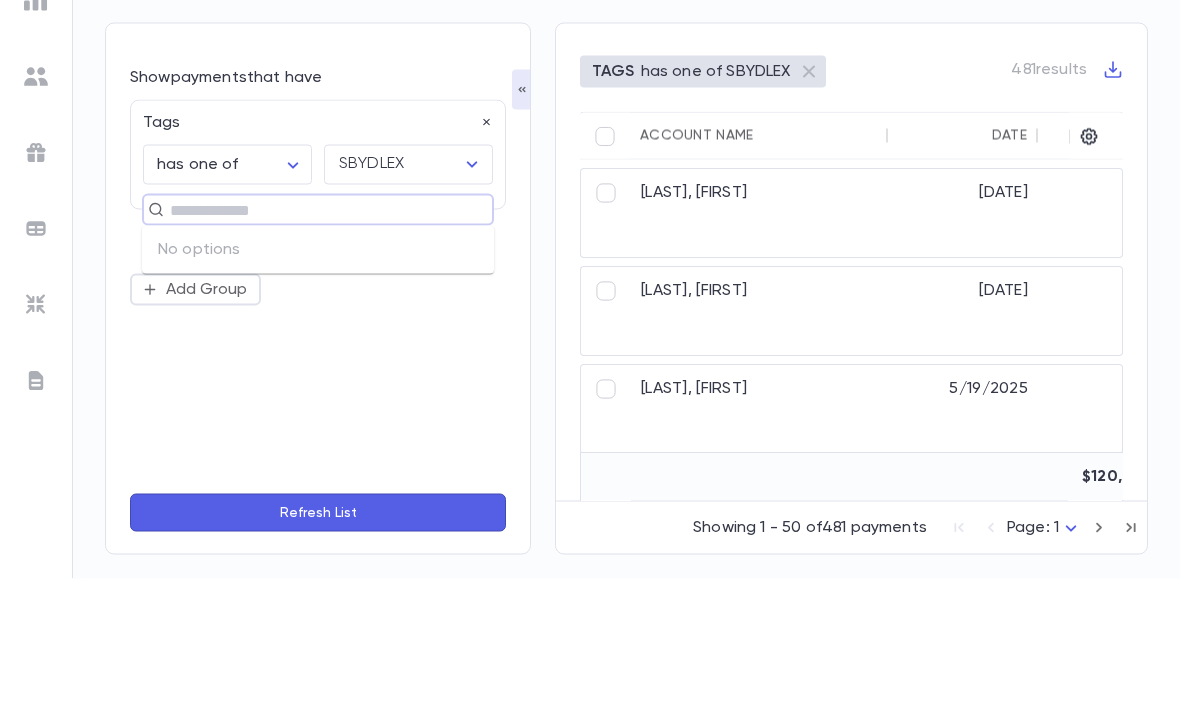 click on "Add Group" at bounding box center [318, 424] 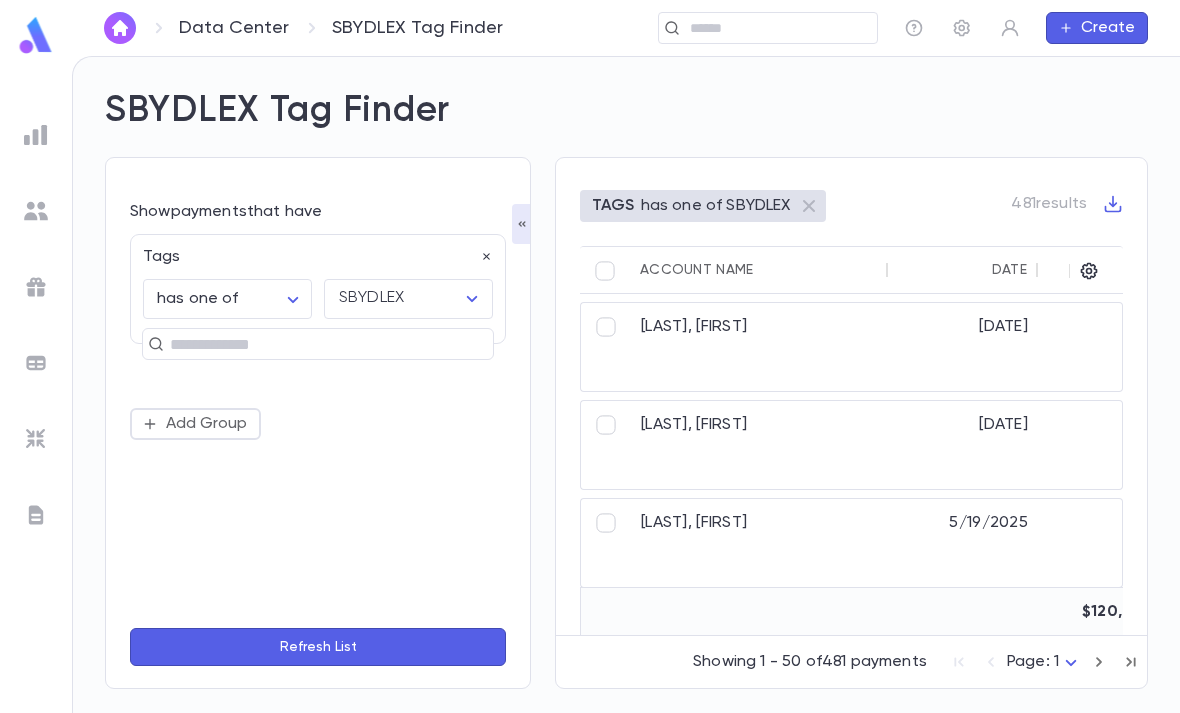 click on "Add Group" at bounding box center (195, 424) 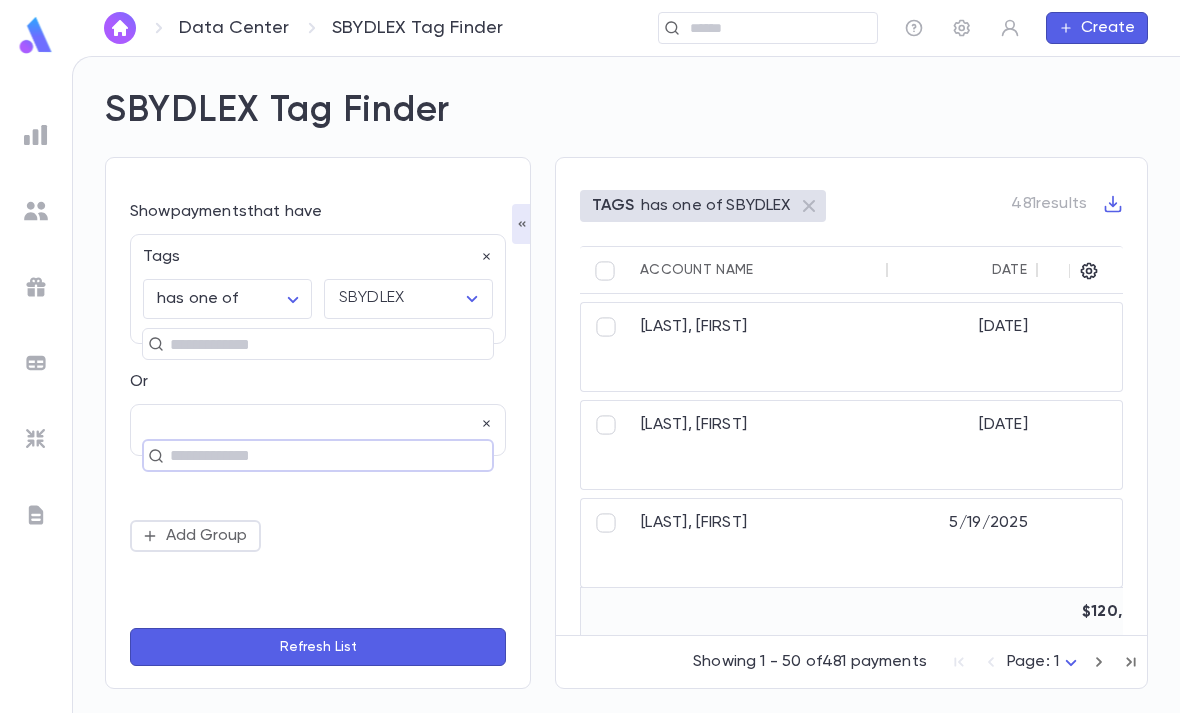 click at bounding box center (309, 456) 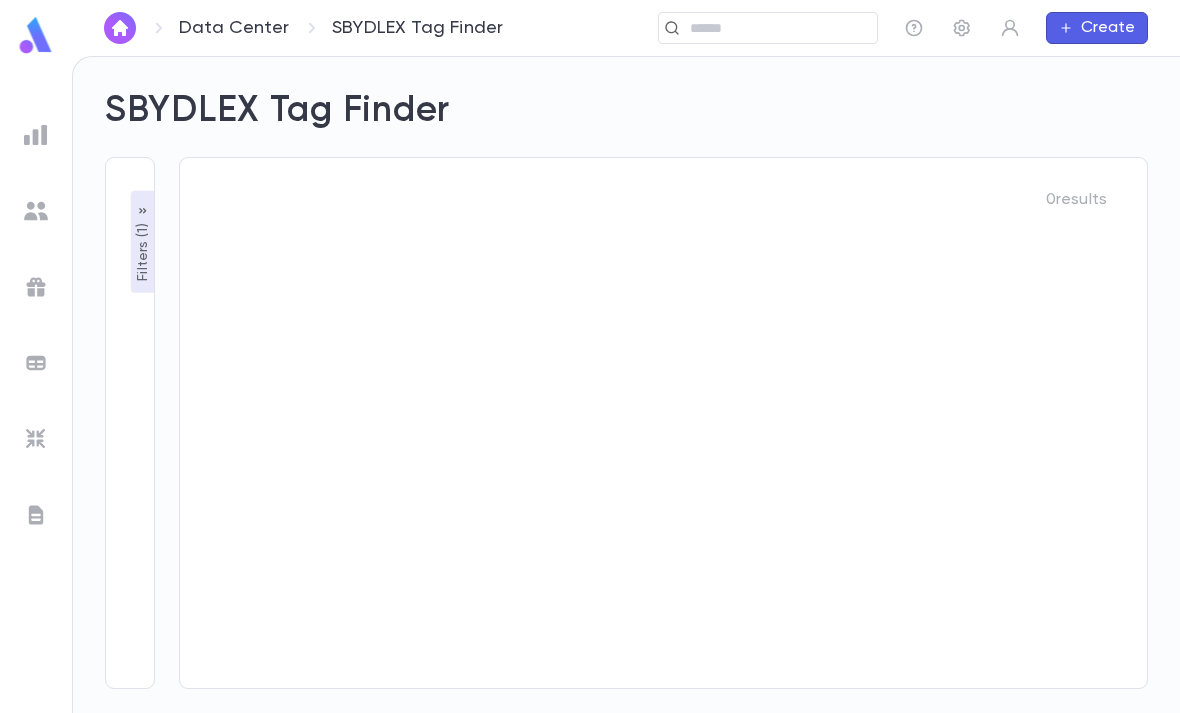scroll, scrollTop: 64, scrollLeft: 0, axis: vertical 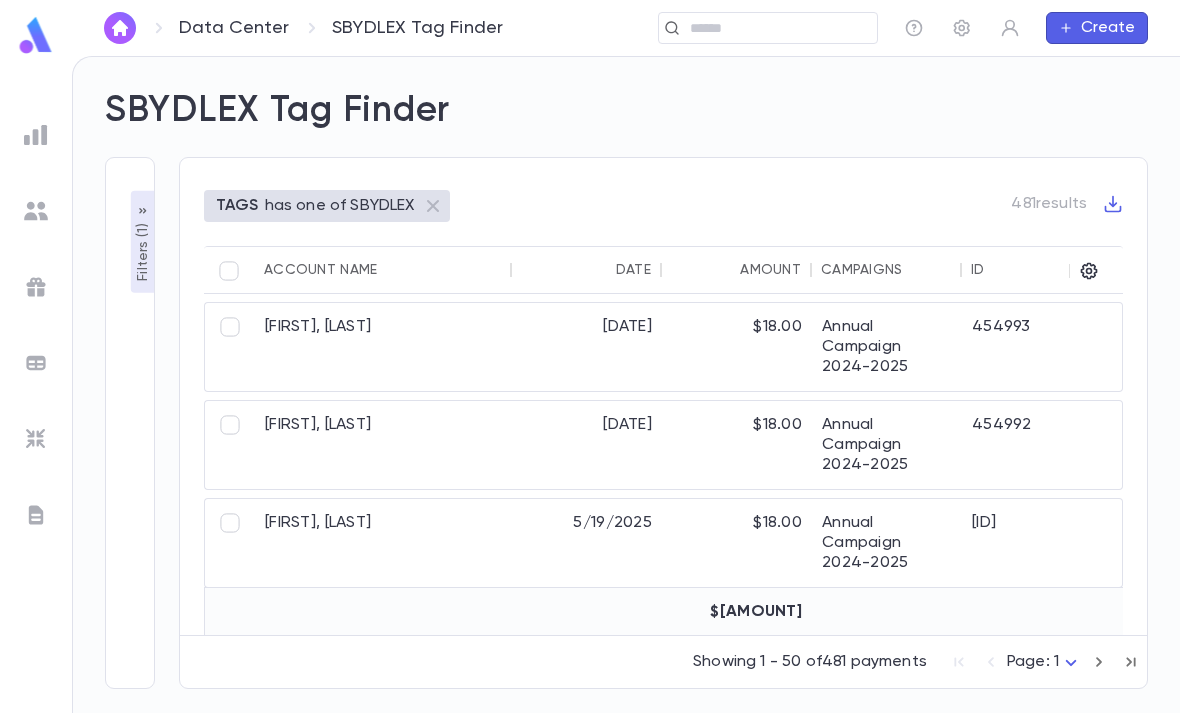 click on "Filters ( 1 )" at bounding box center (143, 242) 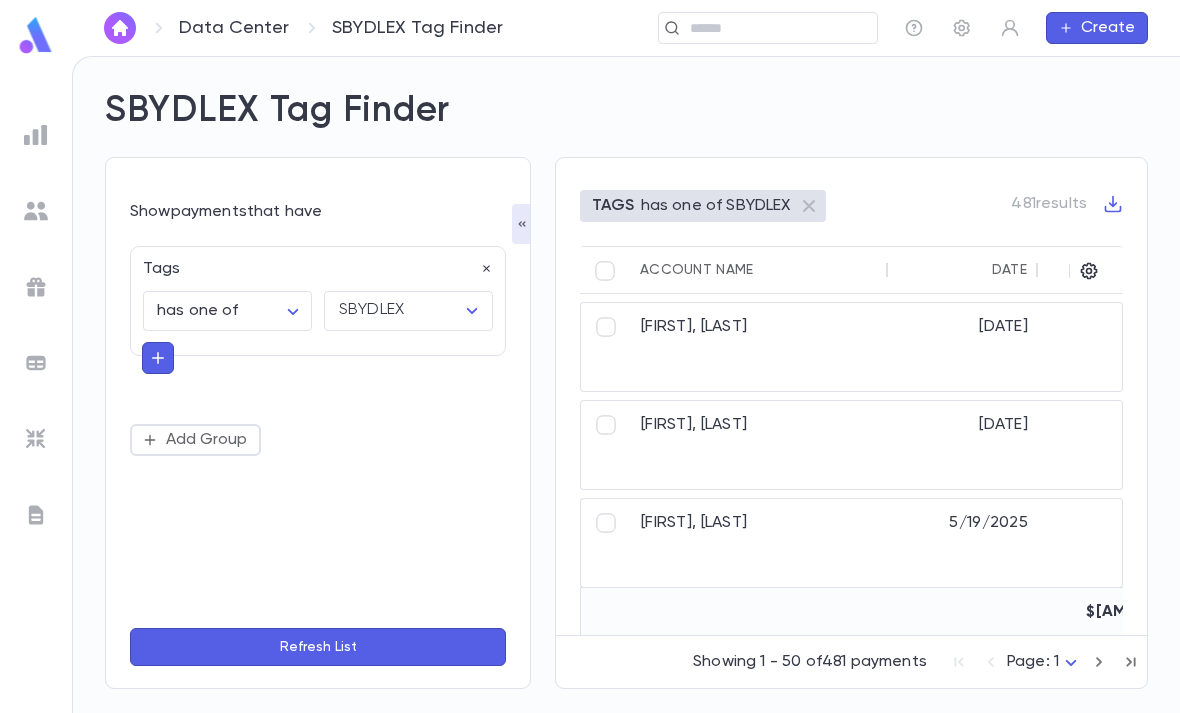 click at bounding box center [158, 358] 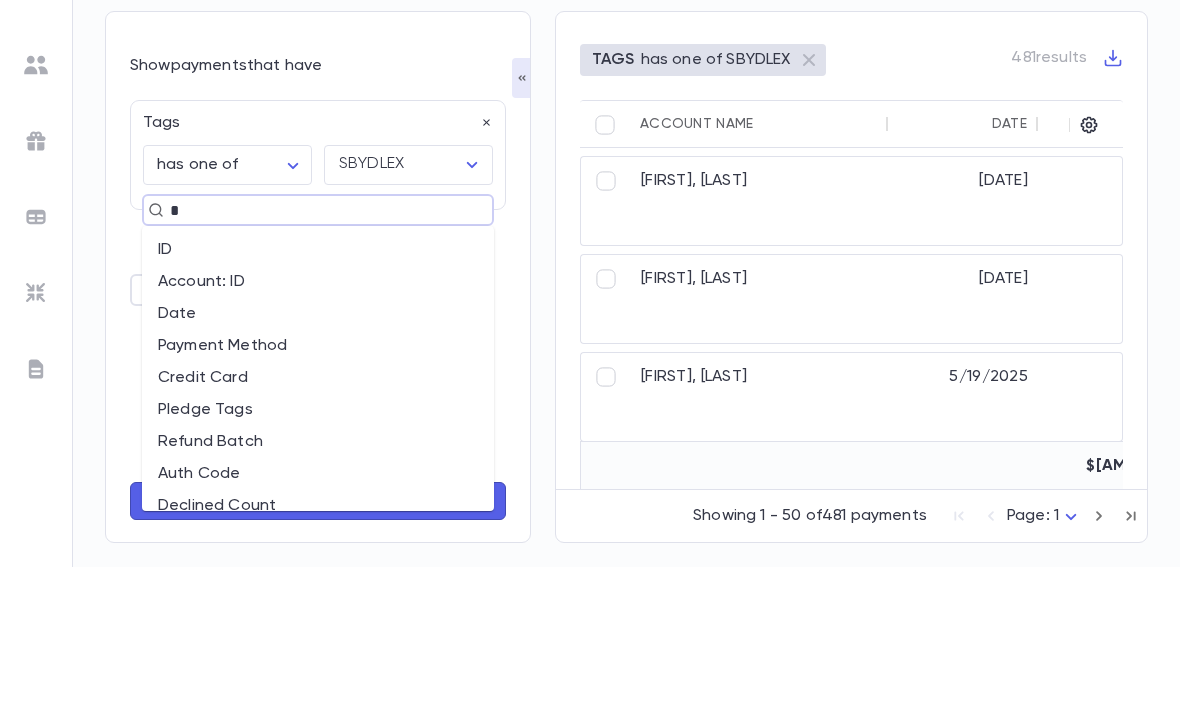 type on "**" 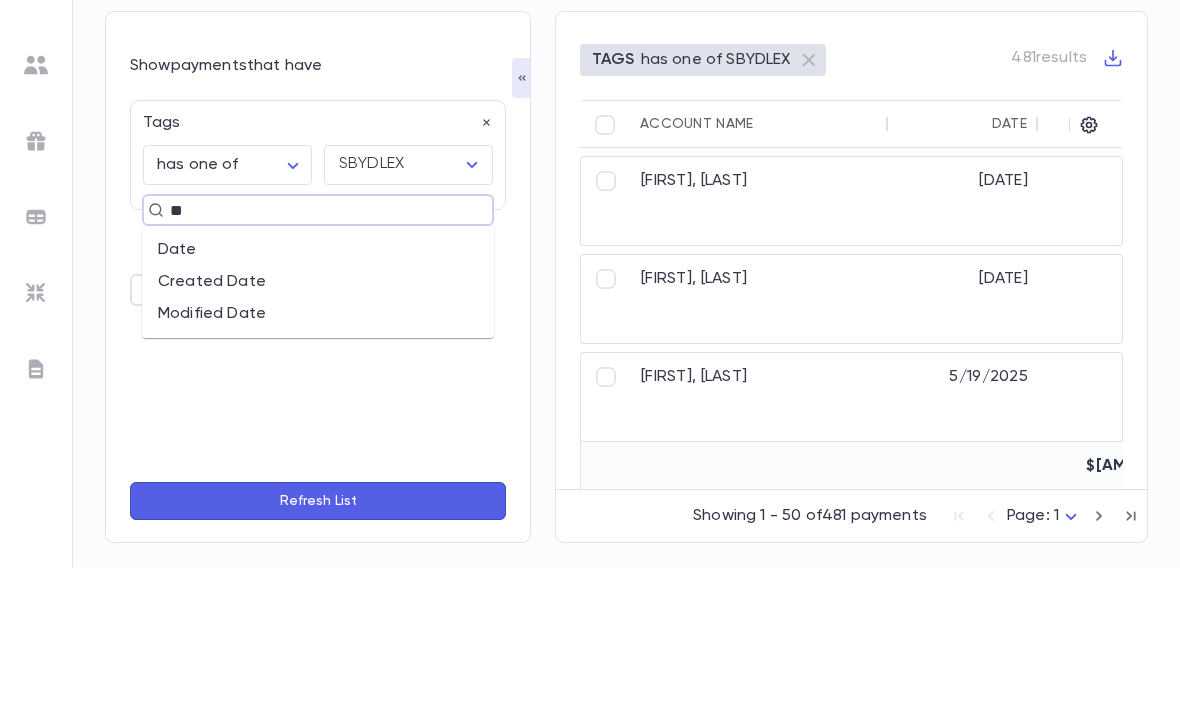 click on "Date" at bounding box center [318, 396] 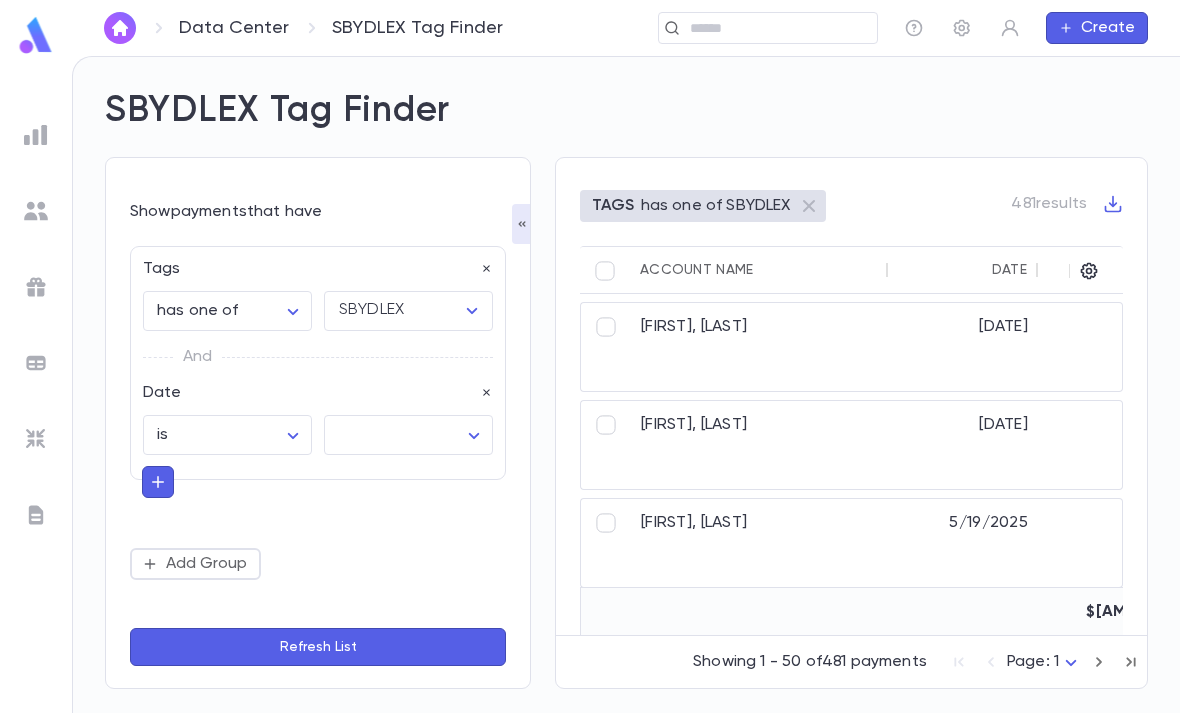 click on "**********" at bounding box center (590, 384) 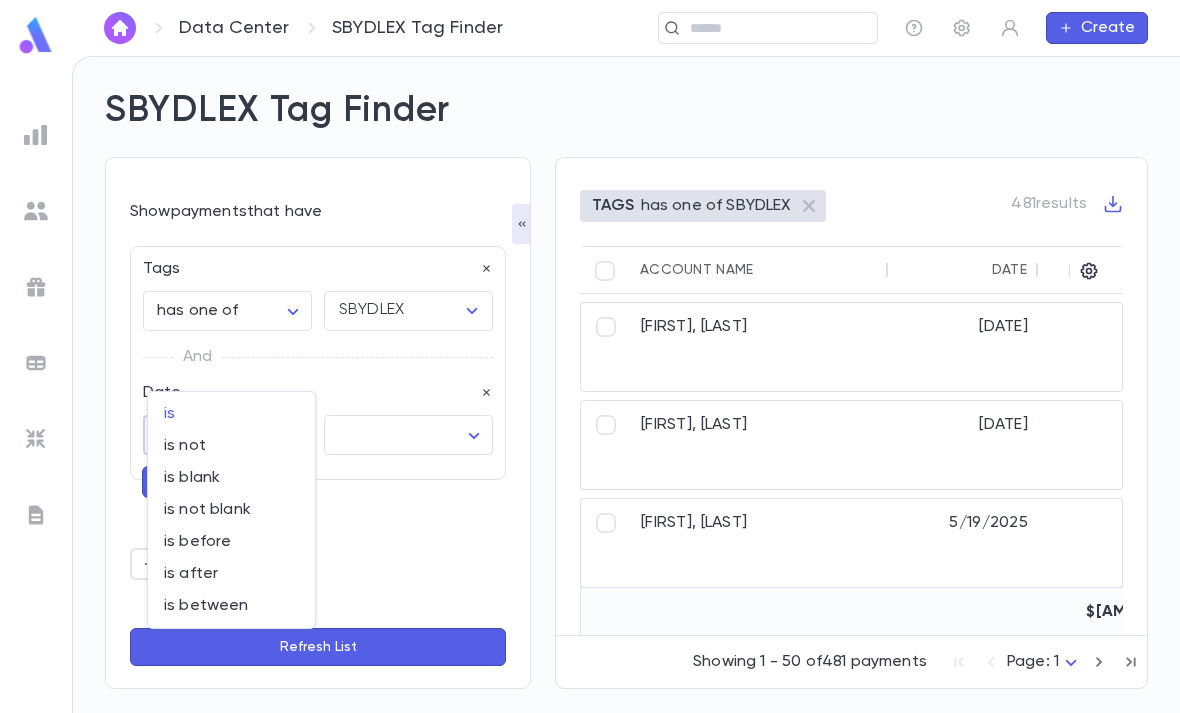click on "is after" at bounding box center [231, 574] 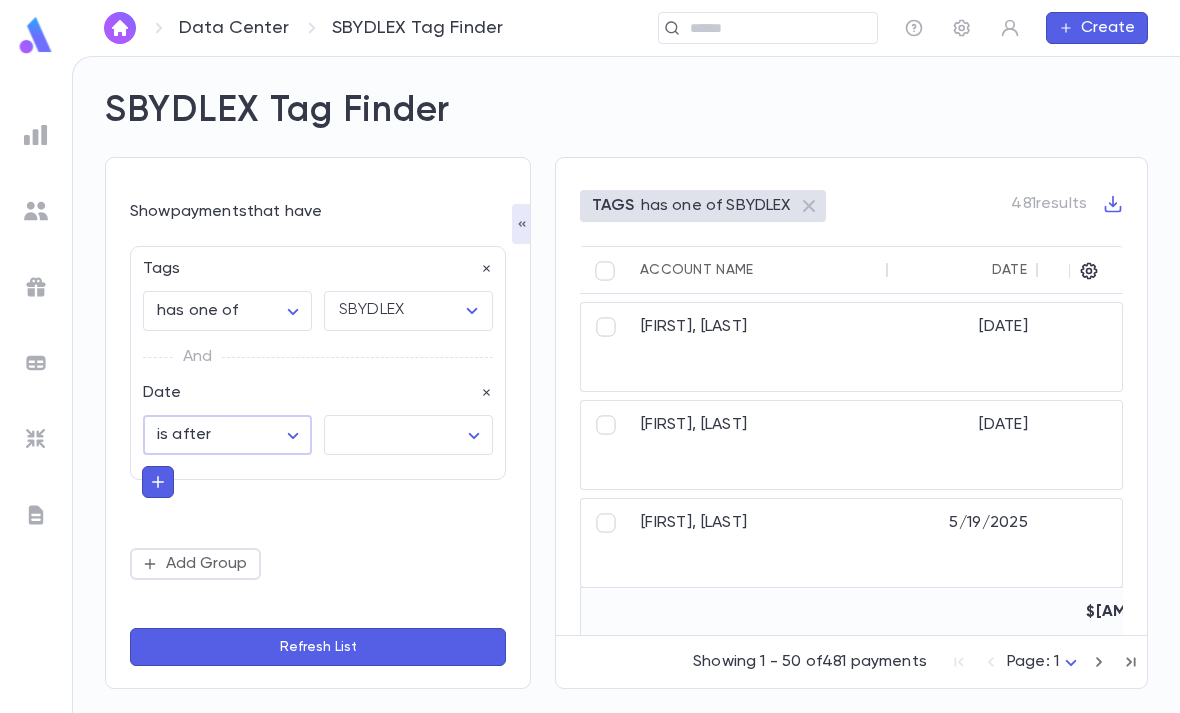click on "**********" at bounding box center [590, 384] 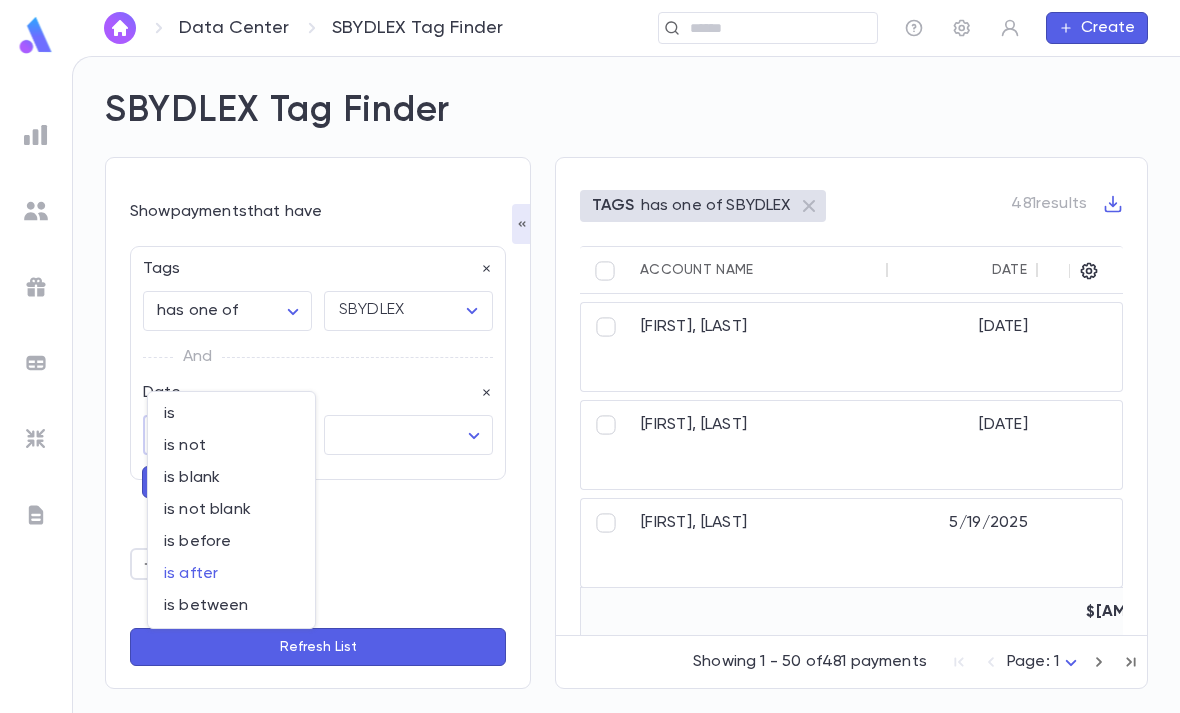 click on "is after" at bounding box center (231, 574) 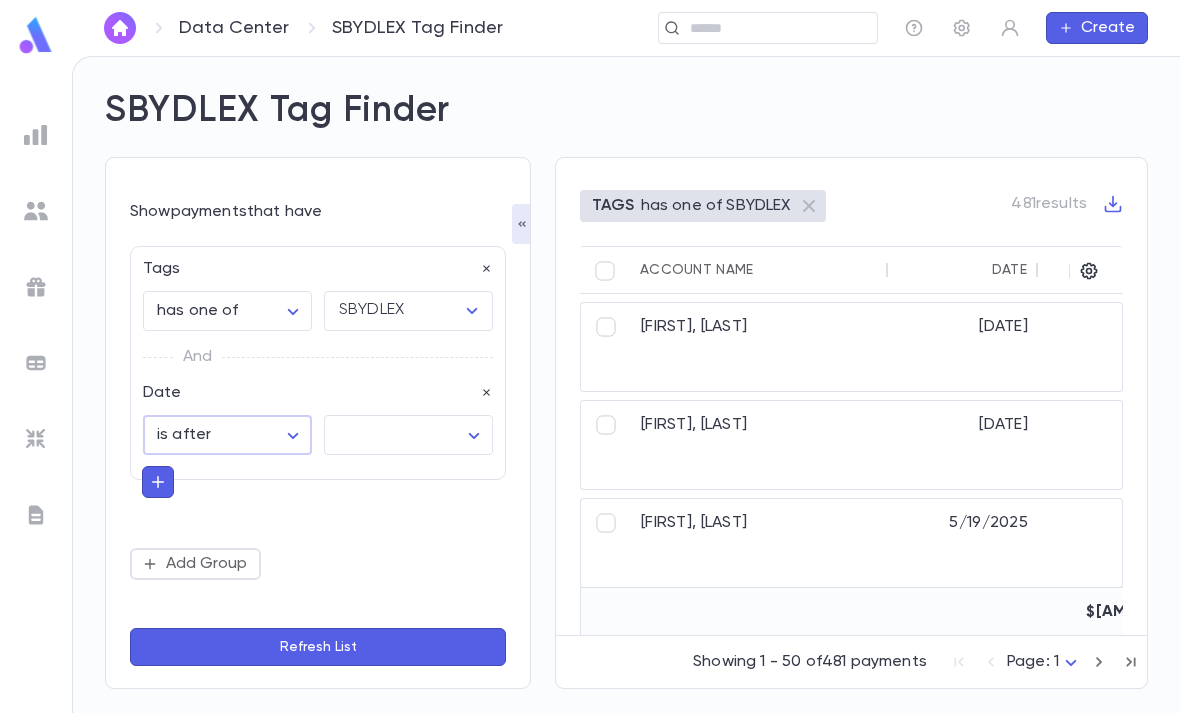click on "**********" at bounding box center [590, 384] 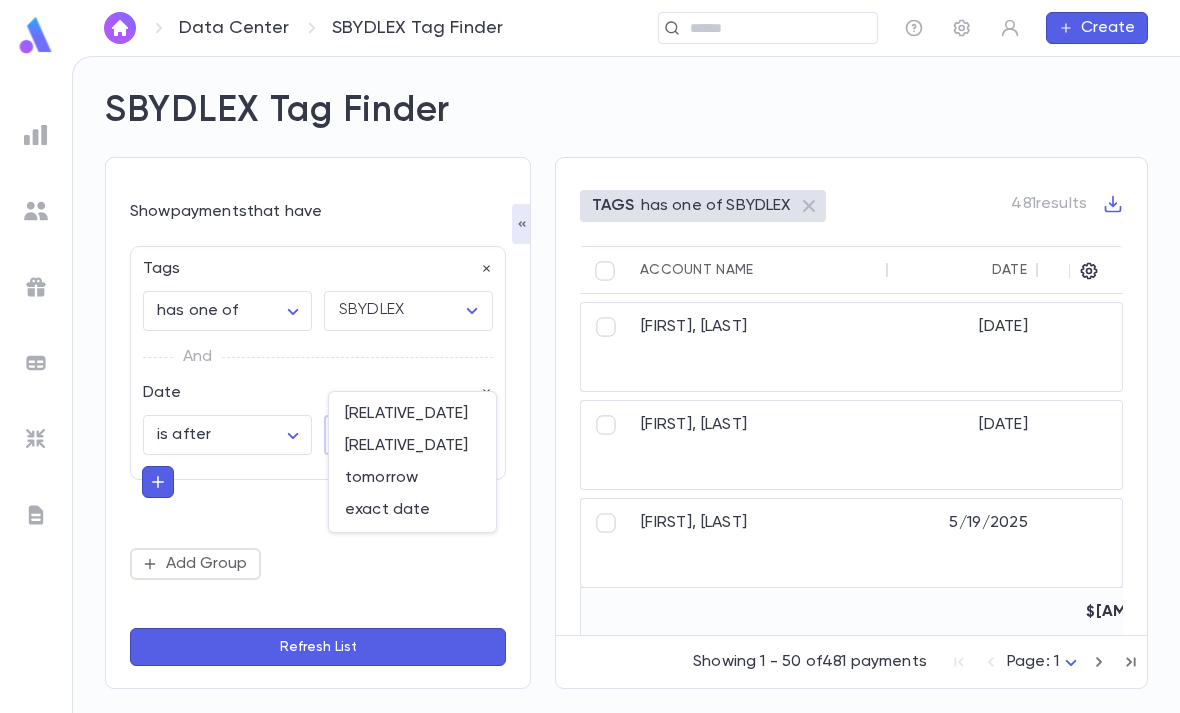 click on "exact date" at bounding box center [412, 510] 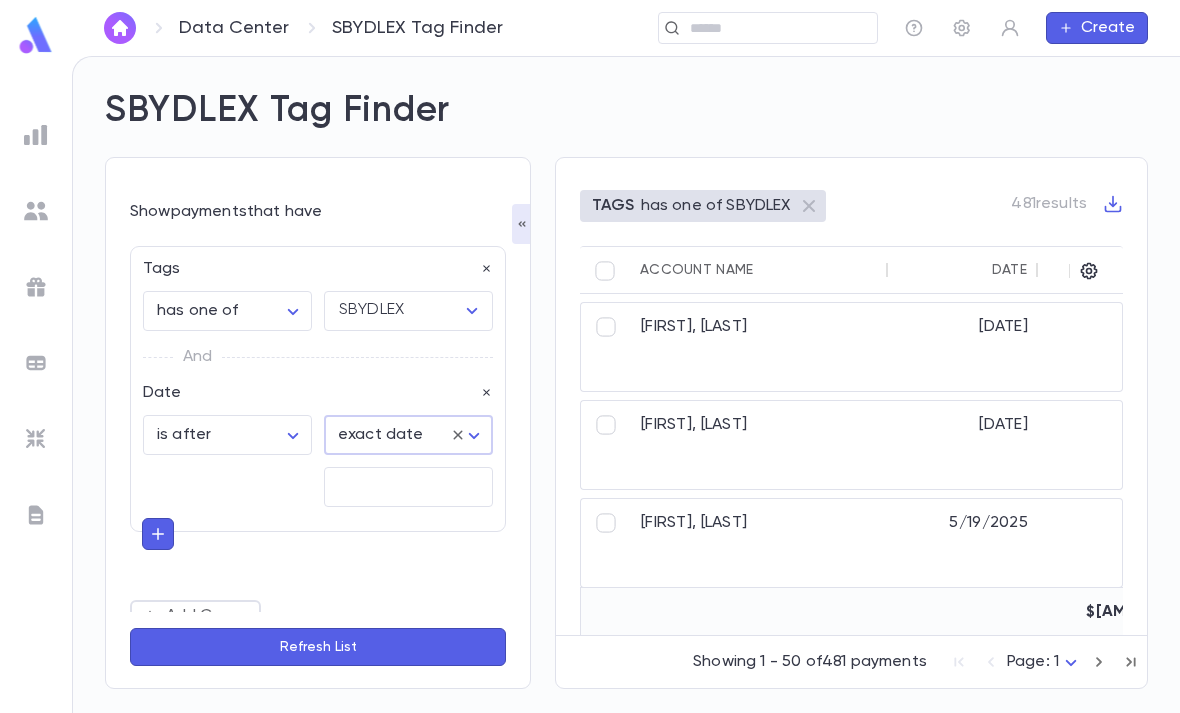 click at bounding box center (408, 487) 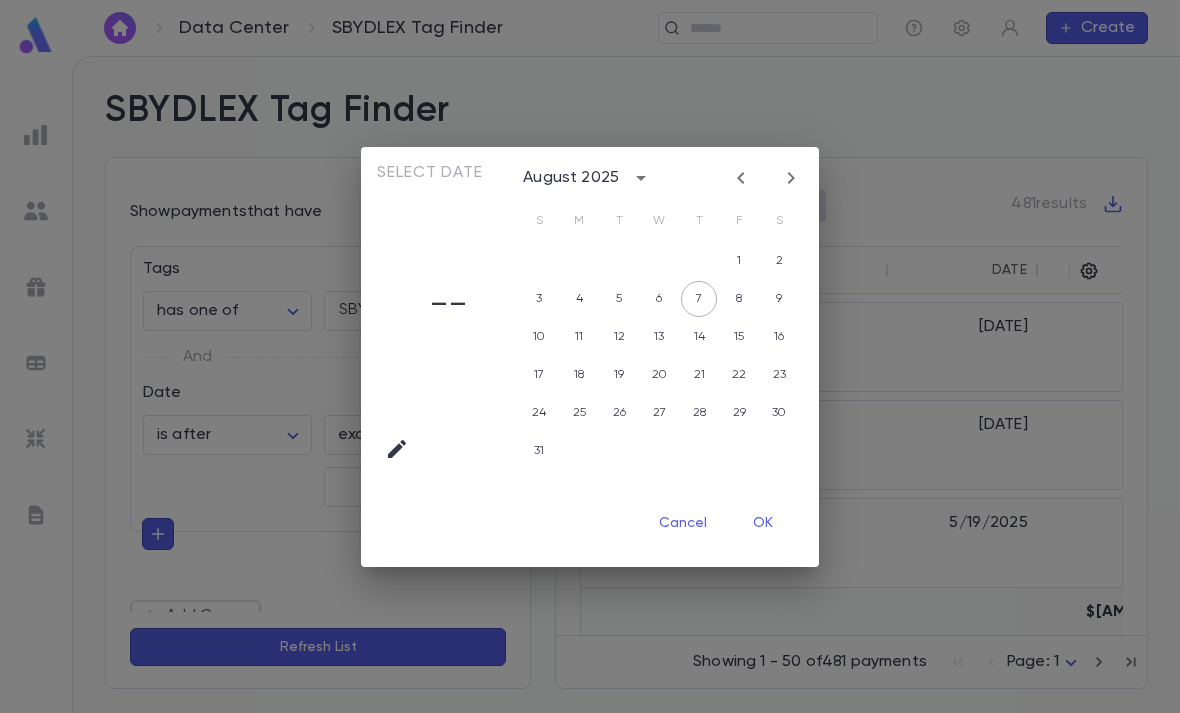 click 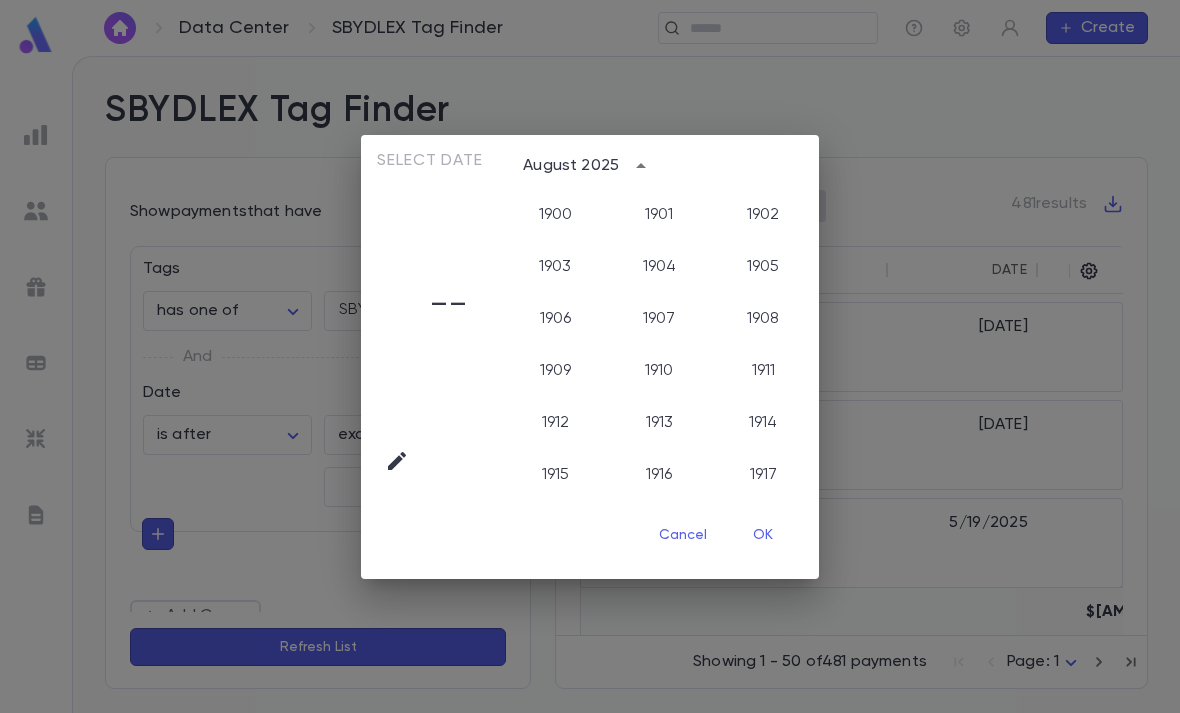 scroll, scrollTop: 2006, scrollLeft: 0, axis: vertical 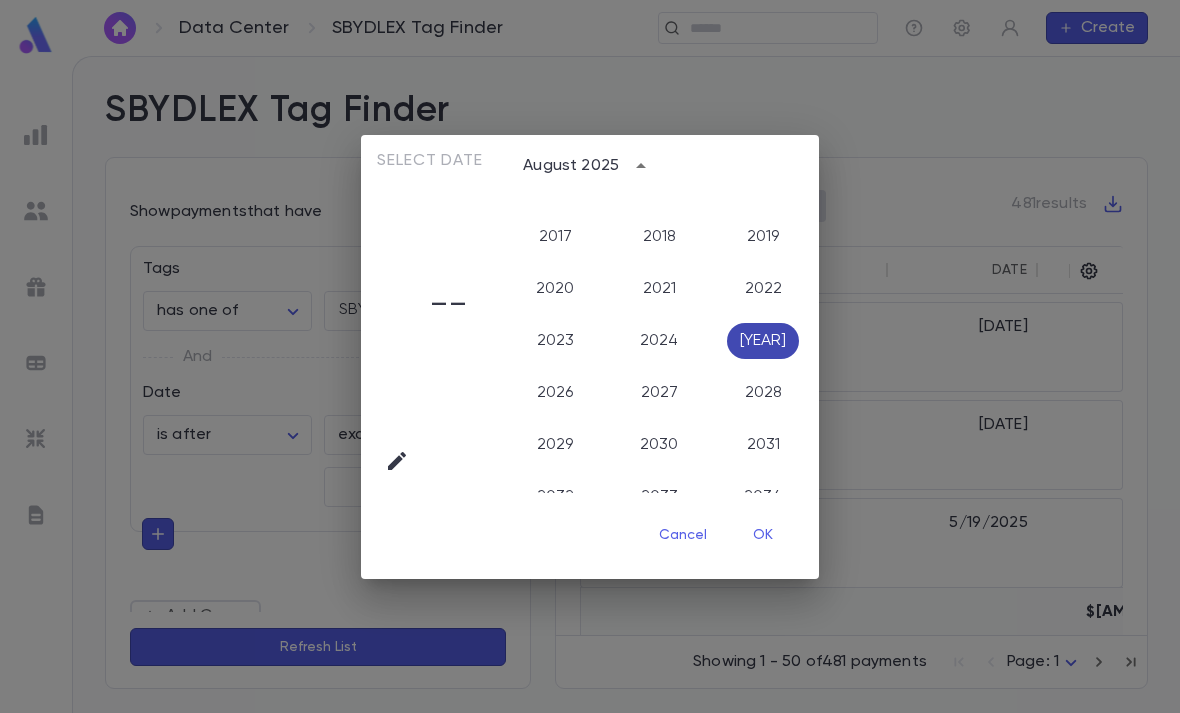 click on "[YEAR]" at bounding box center [763, 341] 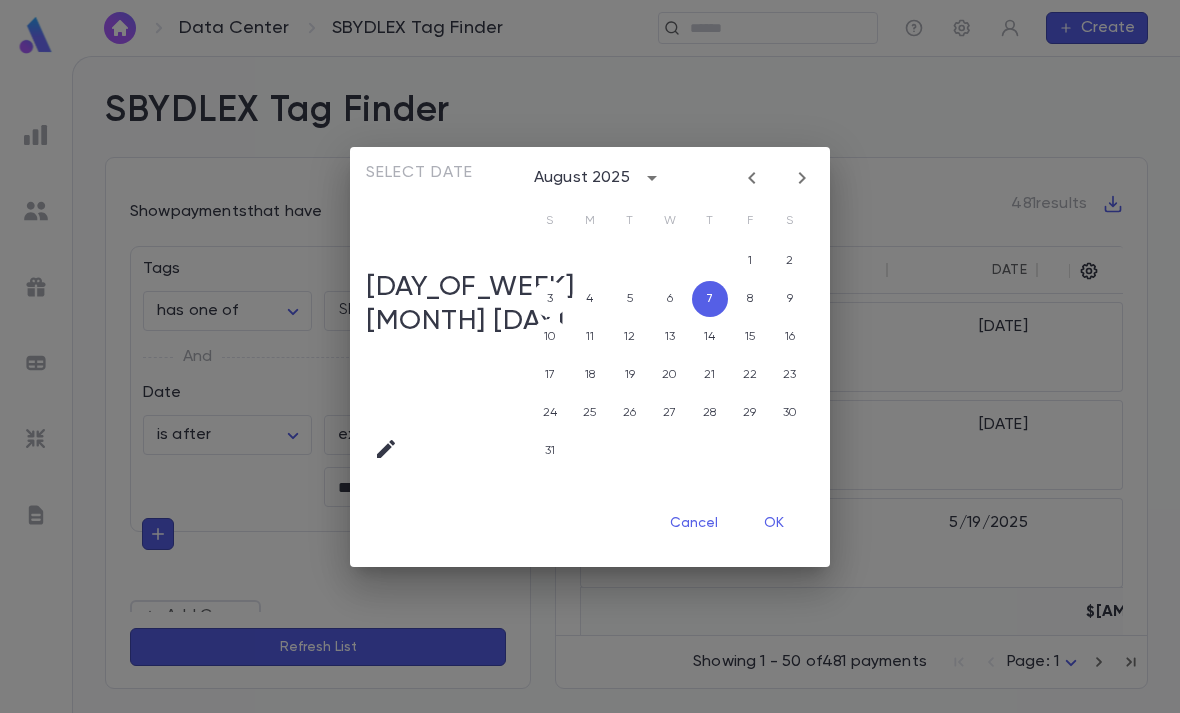 click at bounding box center (752, 178) 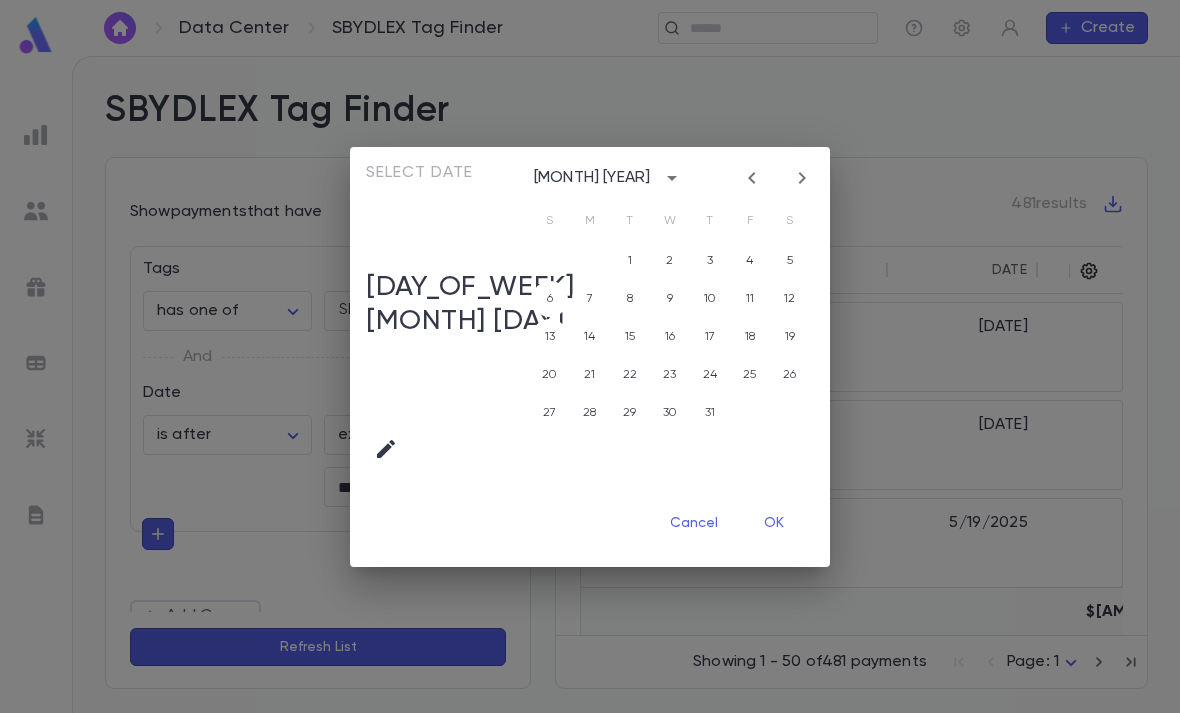 click 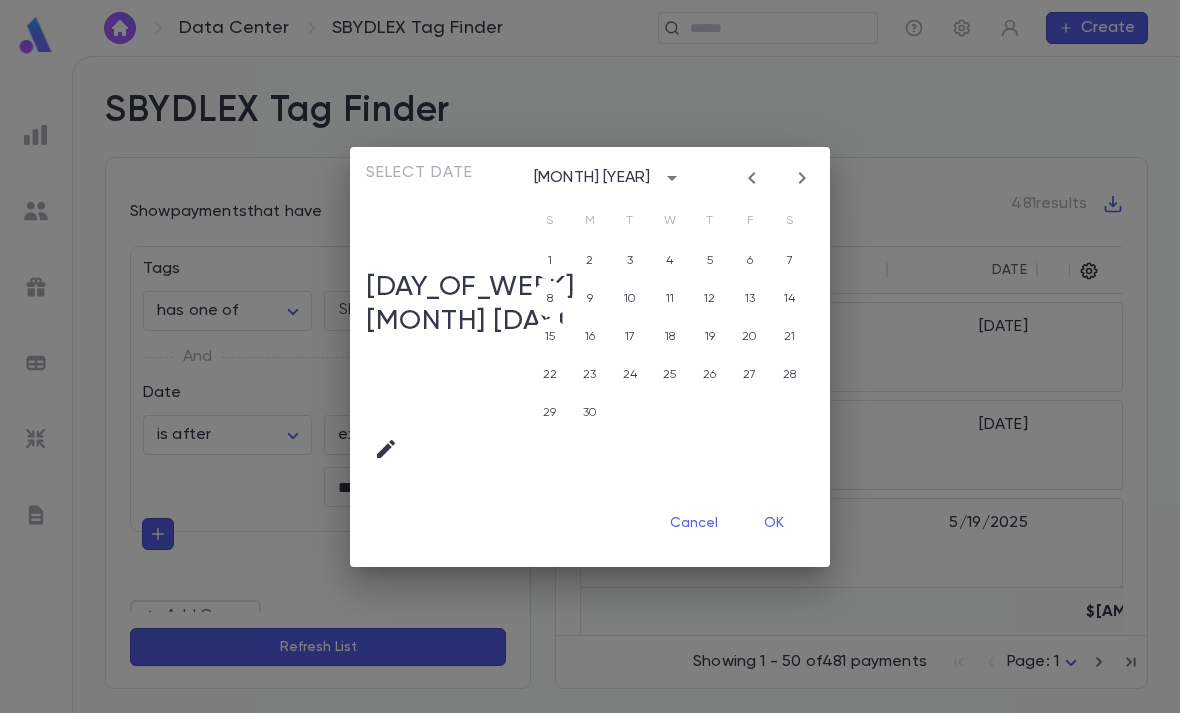 click 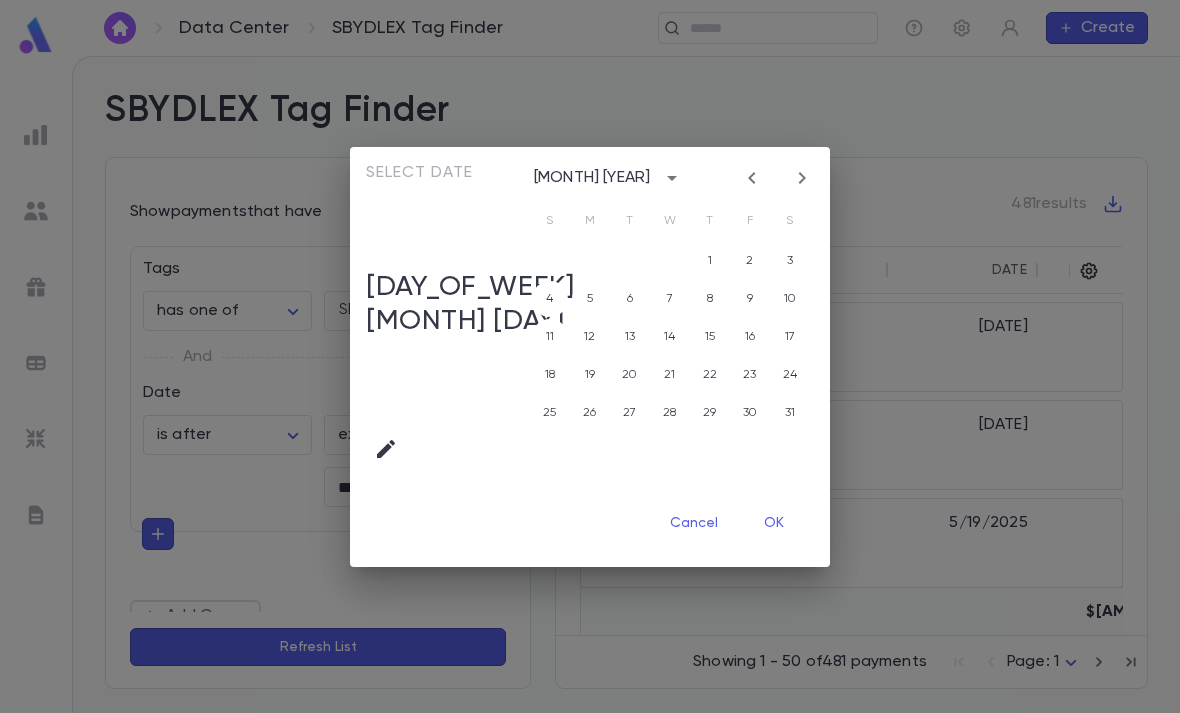 click 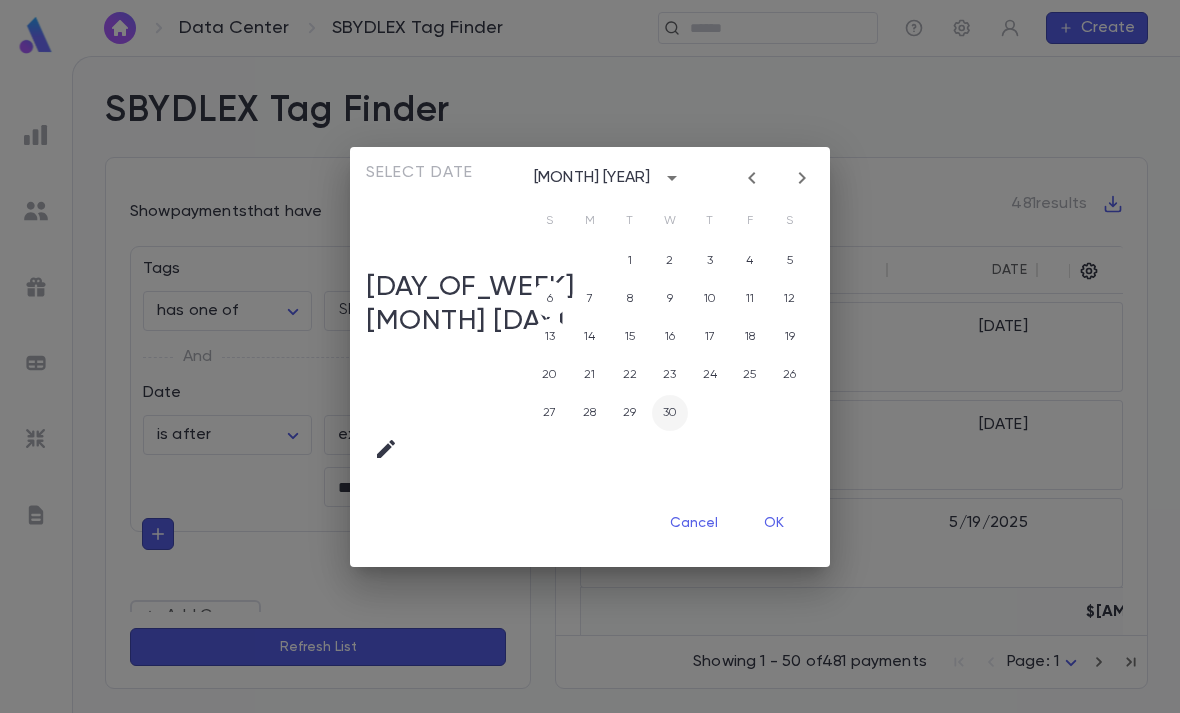 click on "30" at bounding box center (670, 413) 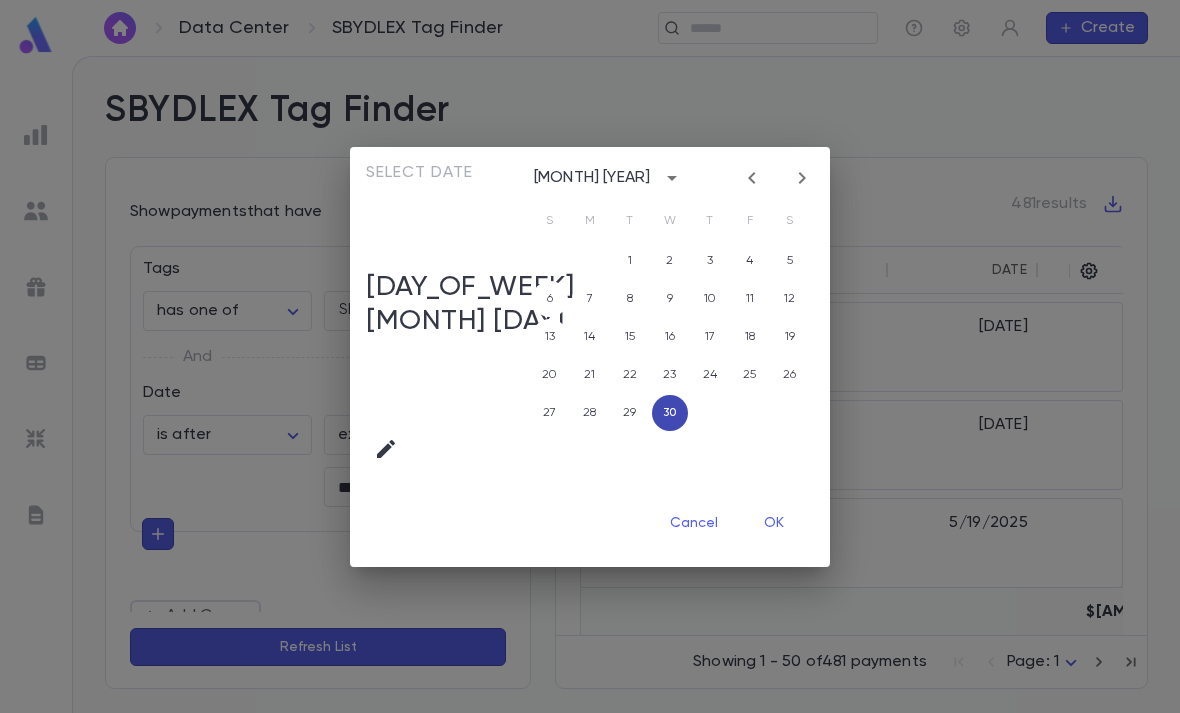 type on "**********" 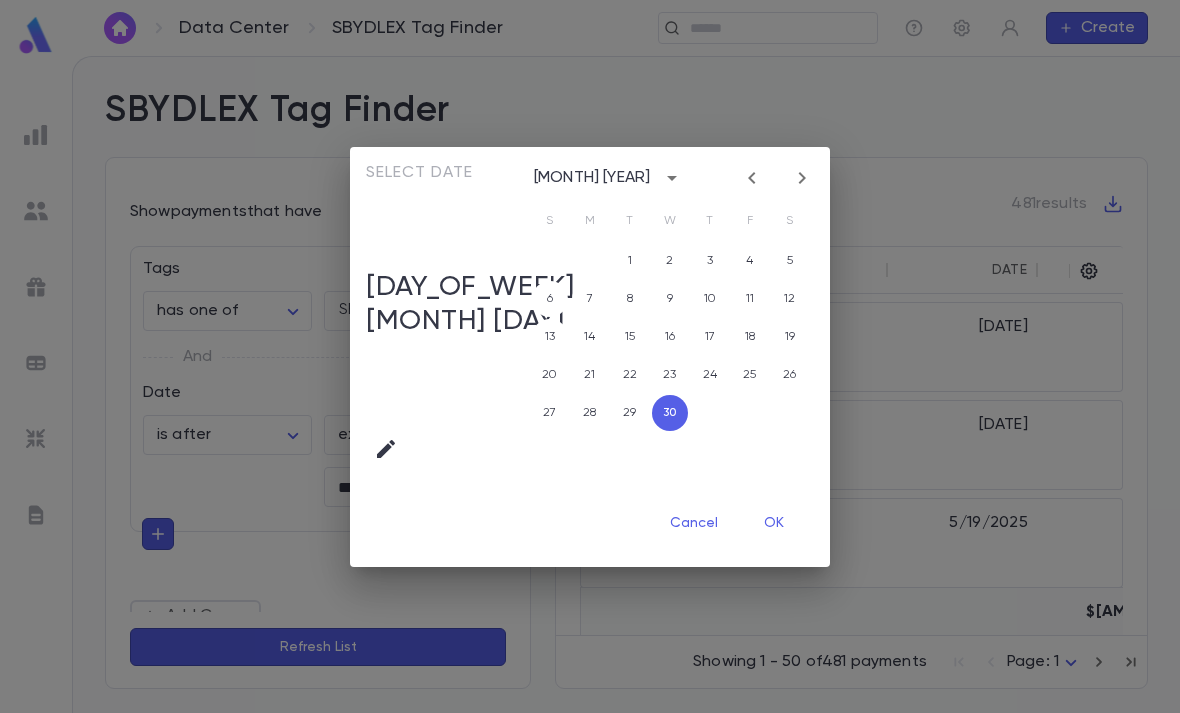 click on "OK" at bounding box center (774, 524) 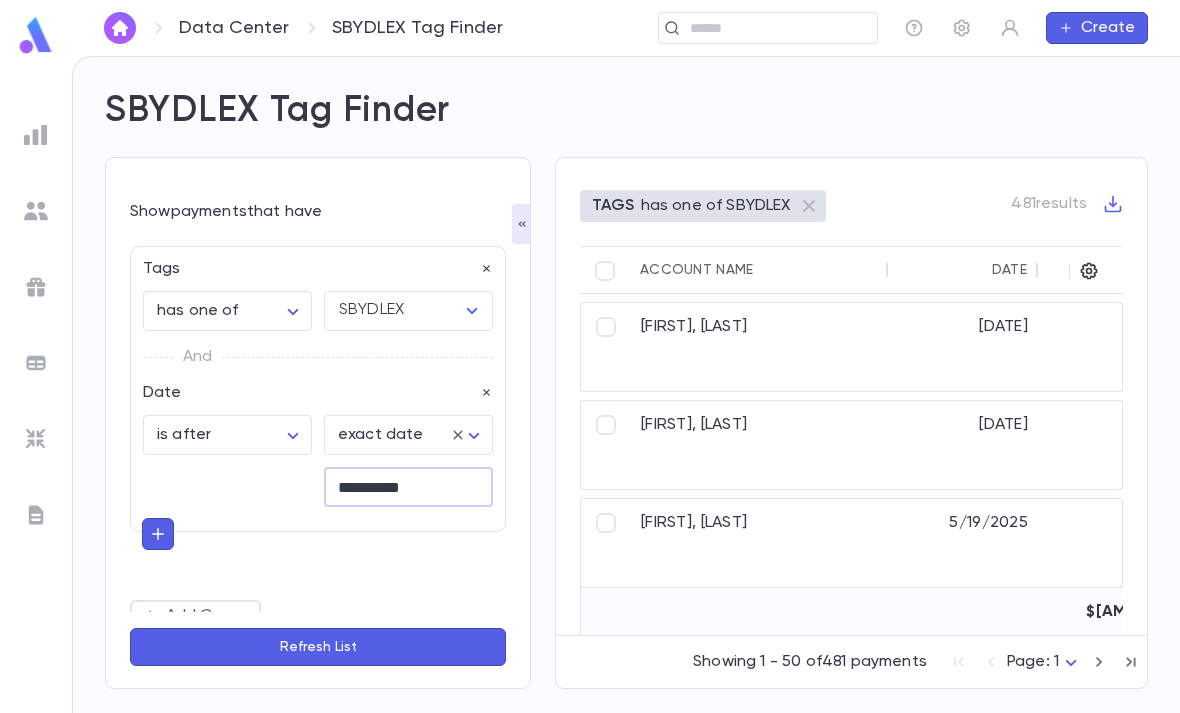 click on "Refresh List" at bounding box center [318, 647] 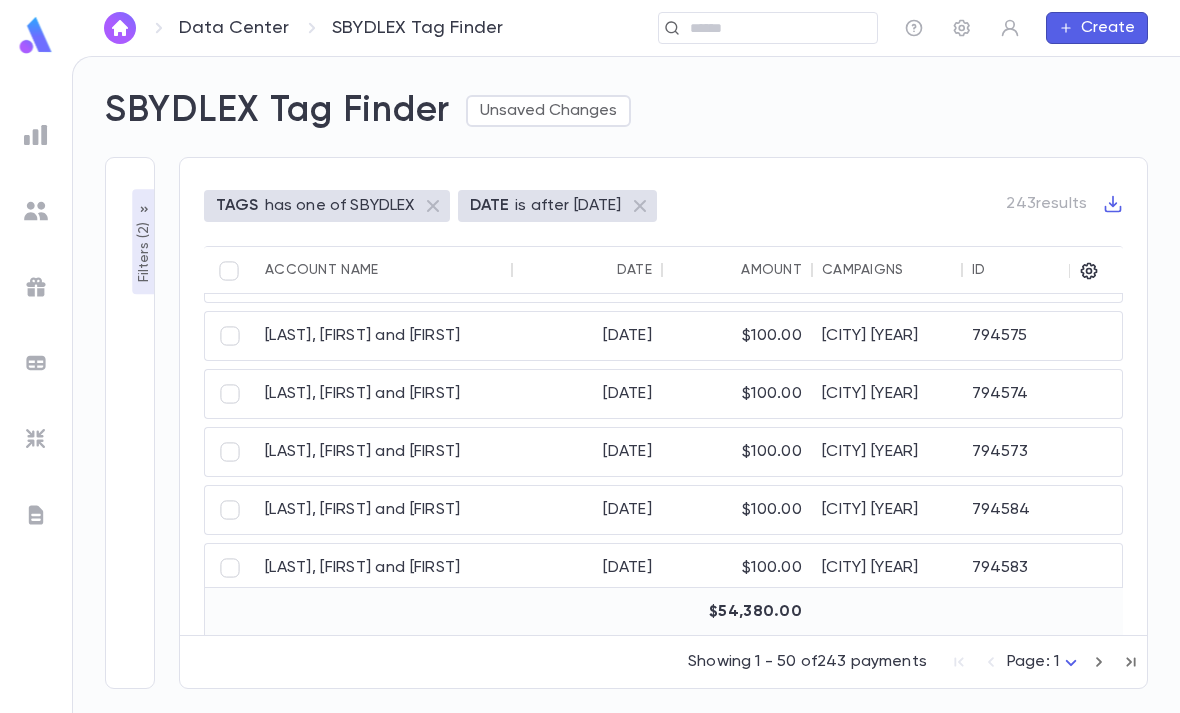 scroll, scrollTop: 847, scrollLeft: 0, axis: vertical 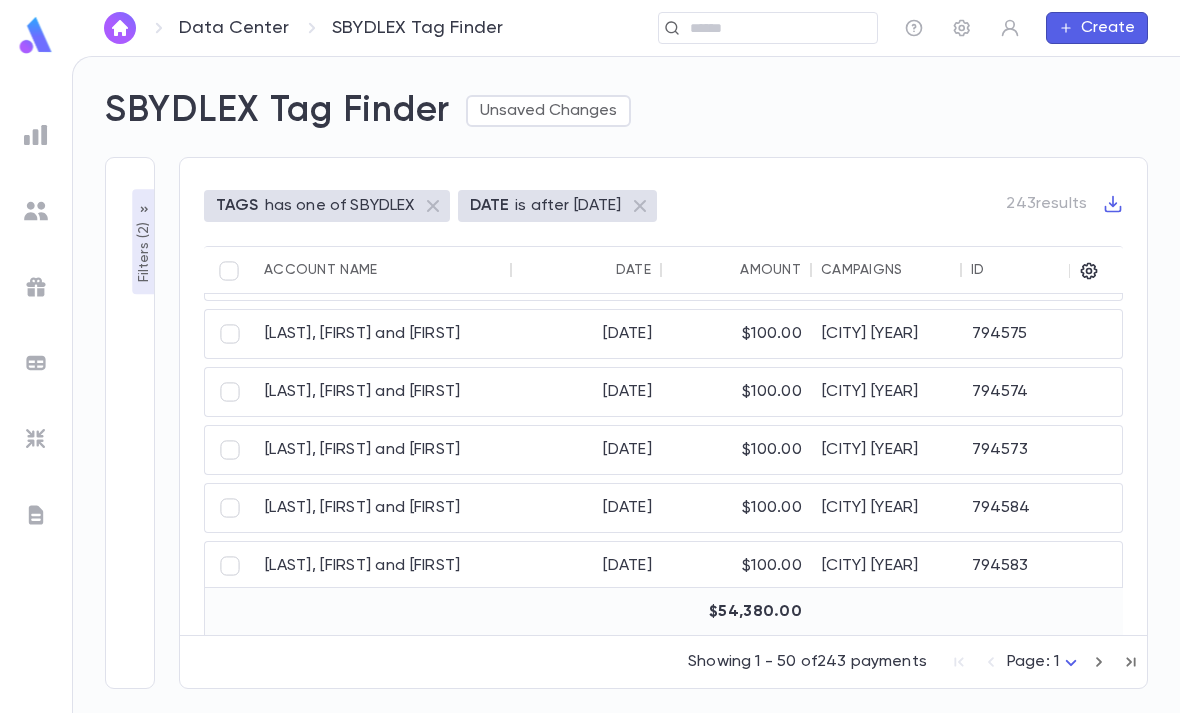 click on "Filters ( 2 )" at bounding box center (144, 250) 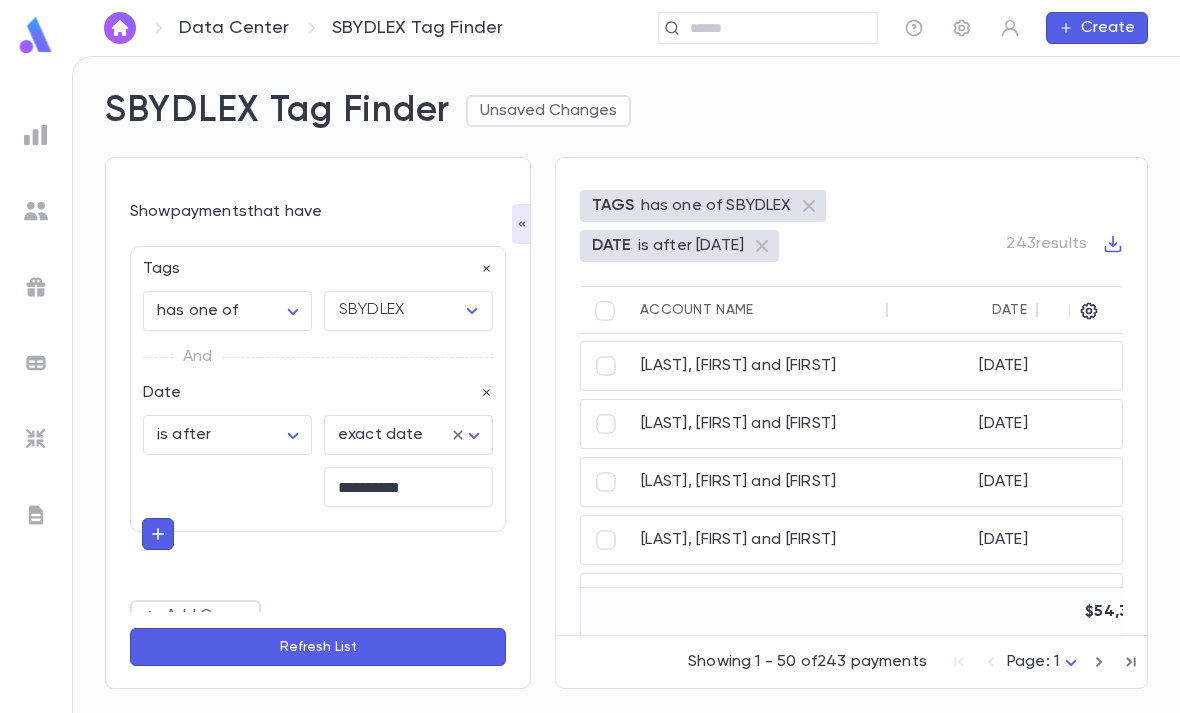 click on "**********" at bounding box center (590, 384) 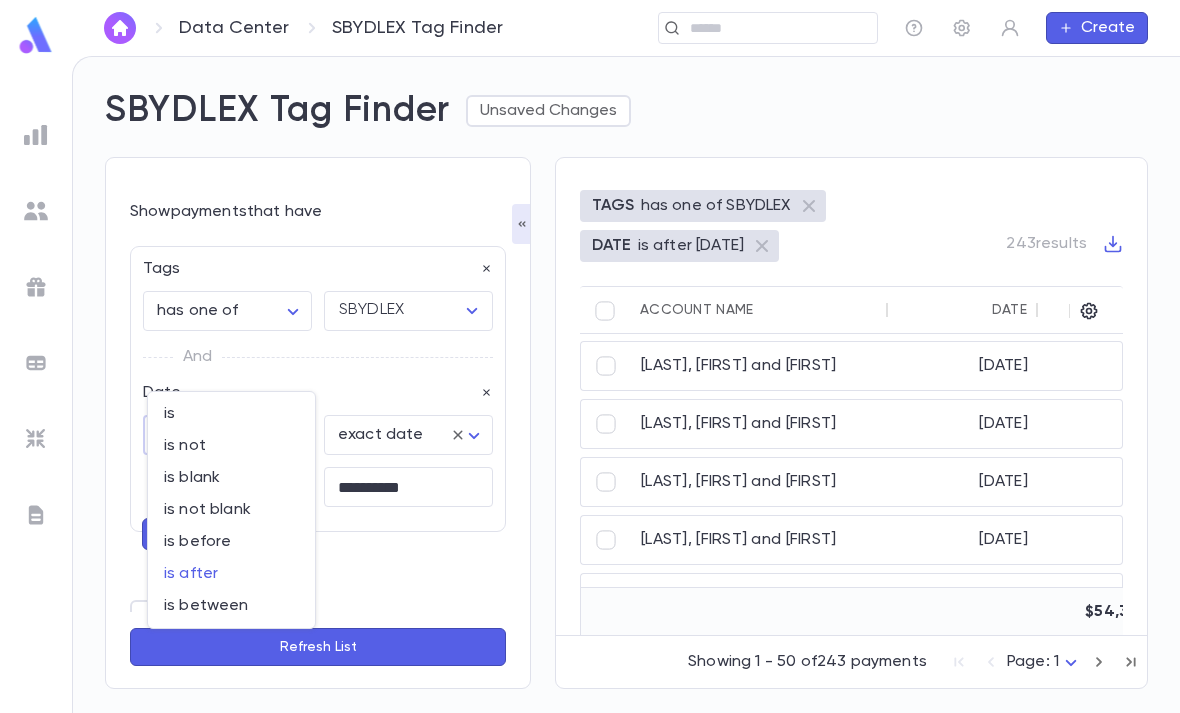 click on "is between" at bounding box center [231, 606] 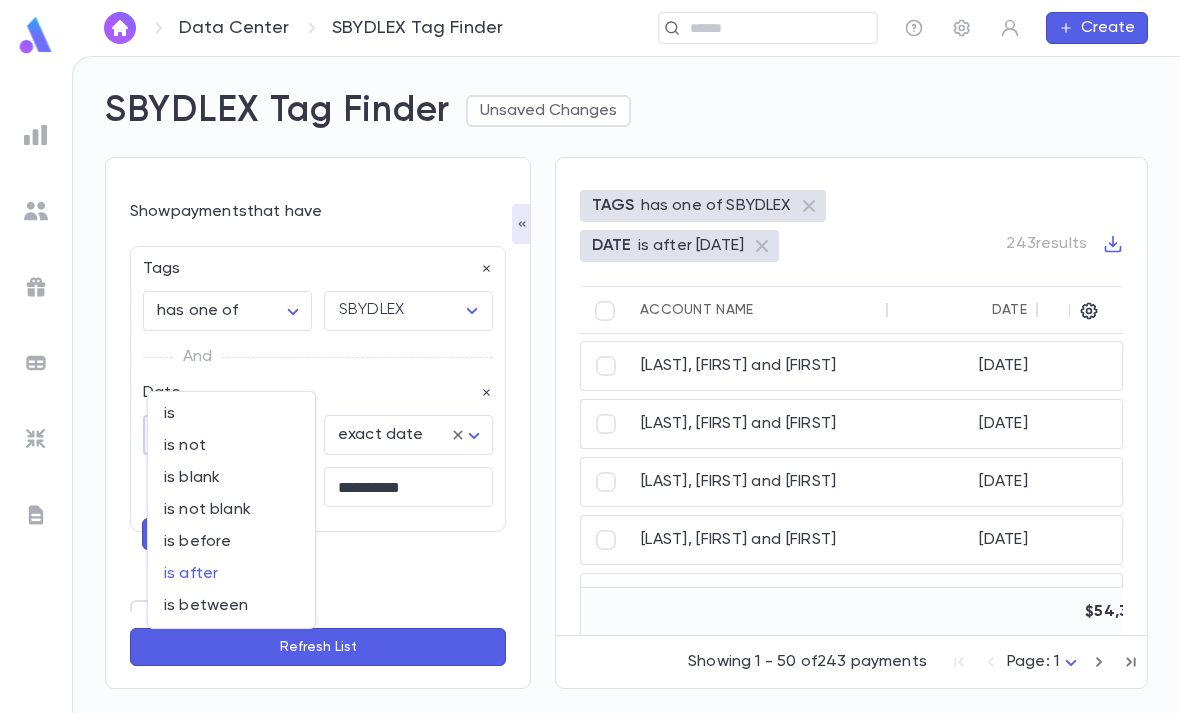 type on "*******" 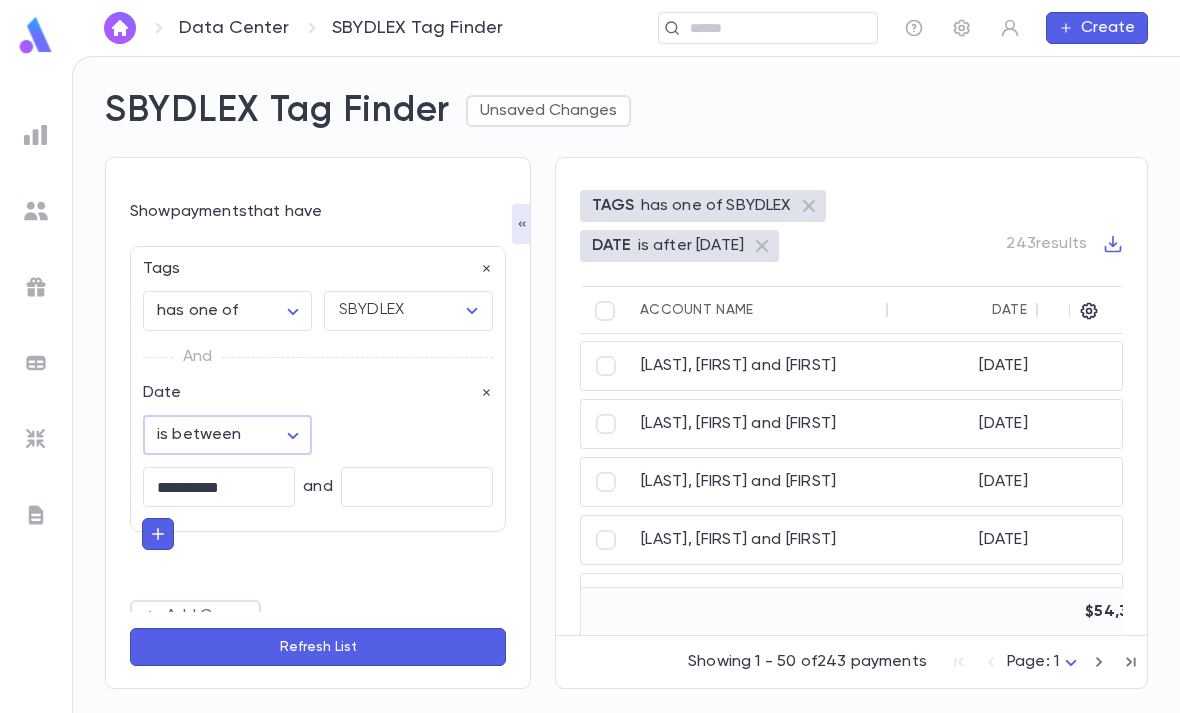 click at bounding box center [417, 487] 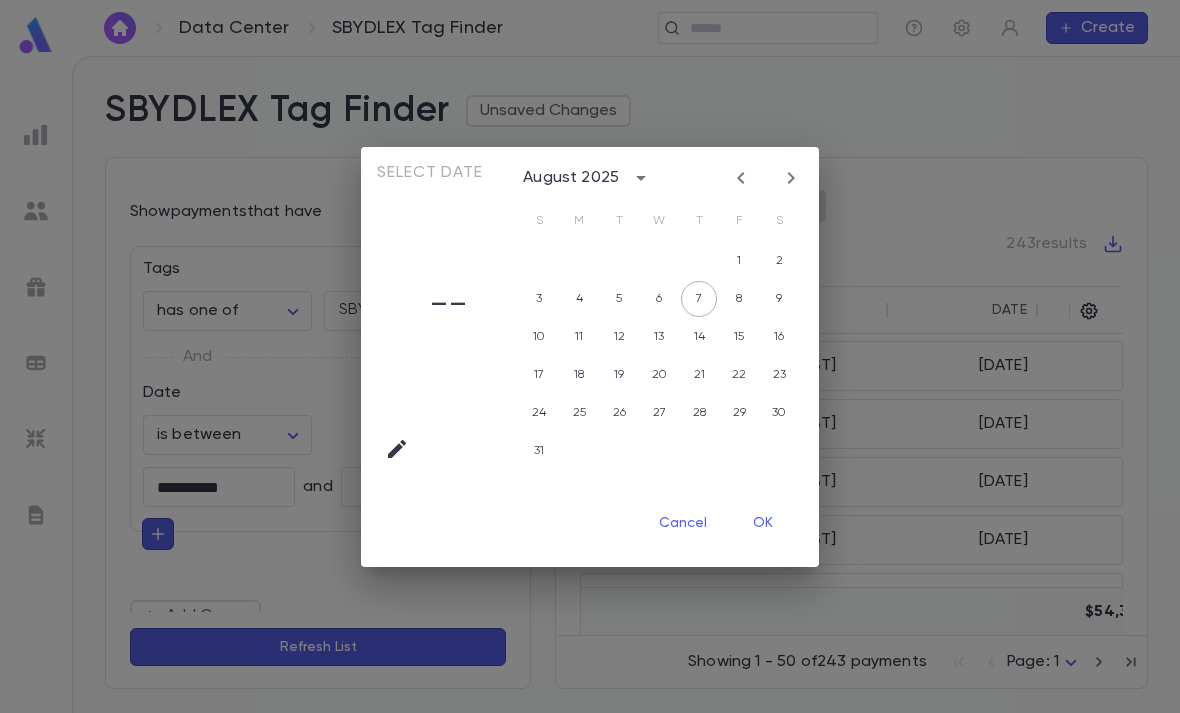 click on "Cancel OK" at bounding box center (590, 524) 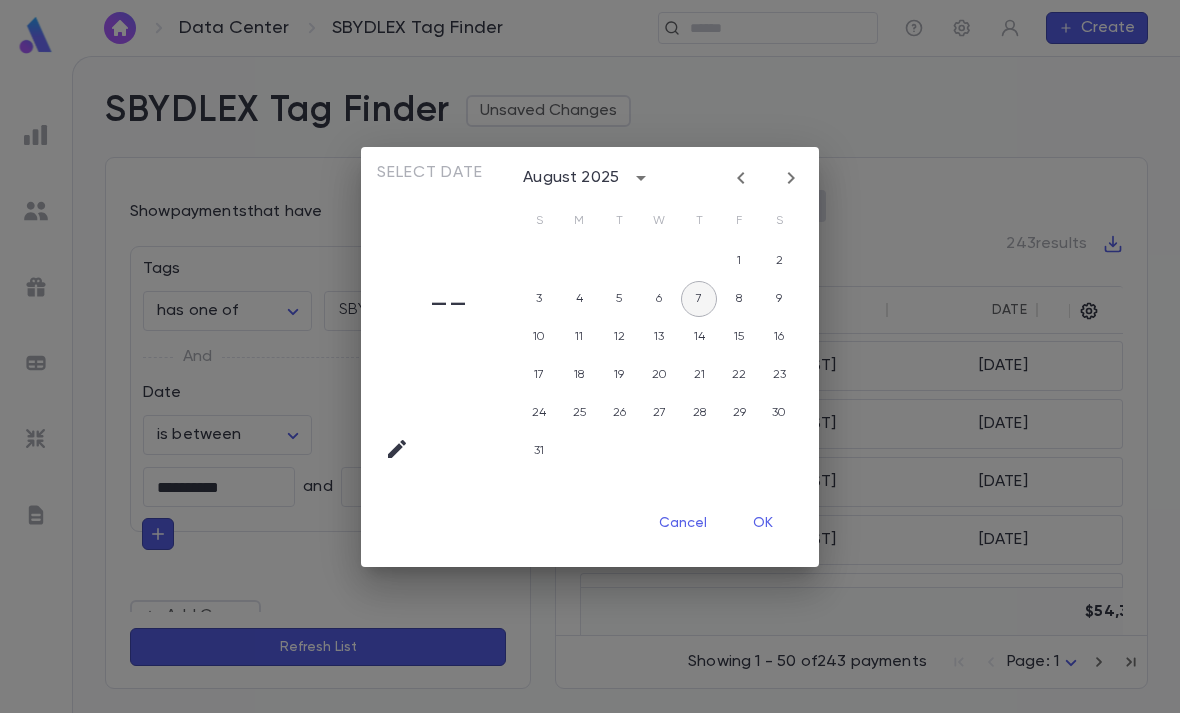 click on "7" at bounding box center [699, 299] 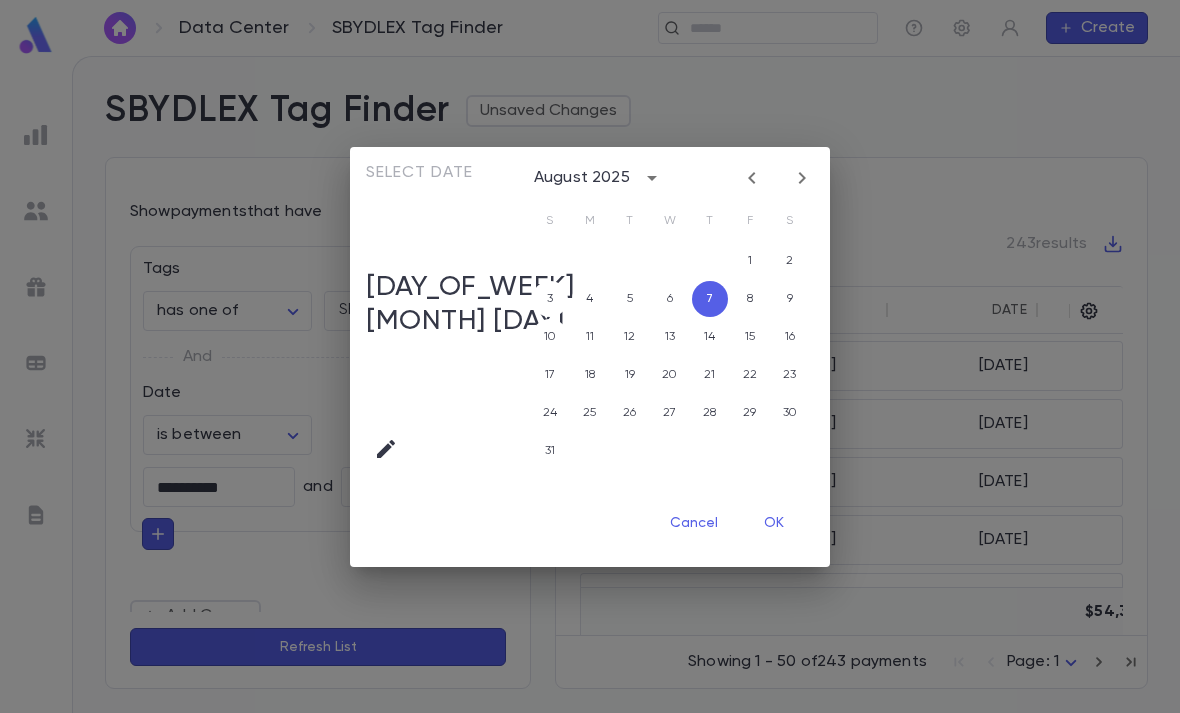 click on "OK" at bounding box center (774, 524) 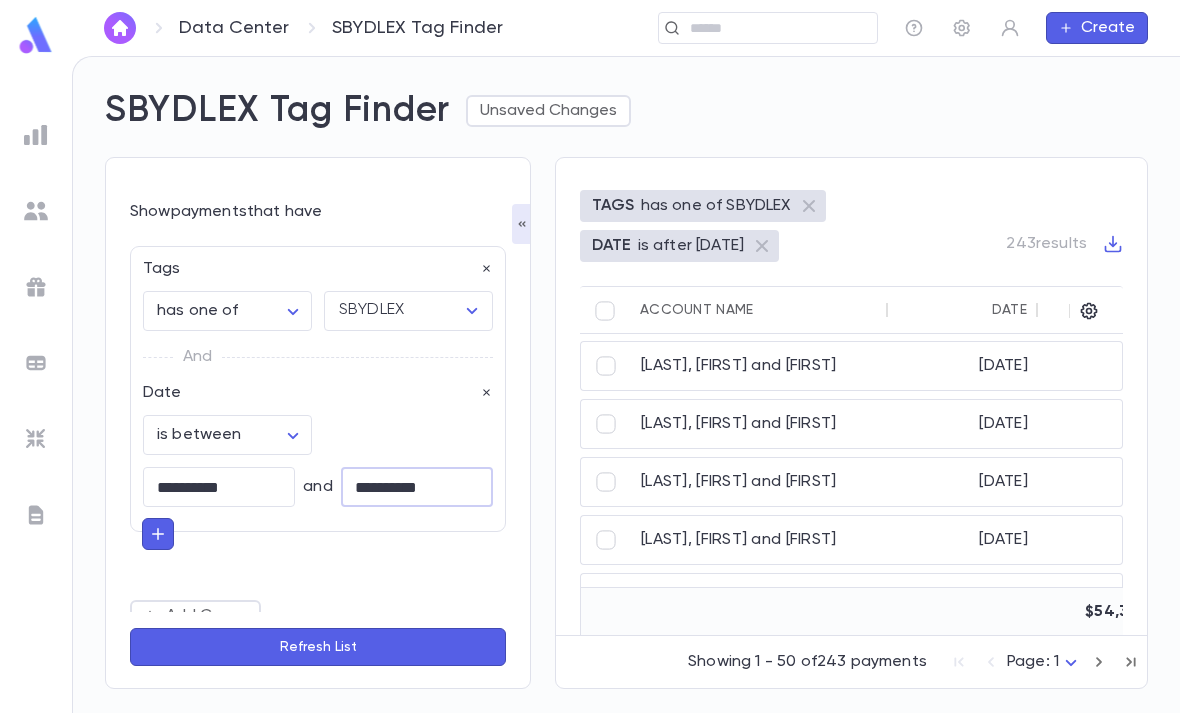 click on "Refresh List" at bounding box center (318, 647) 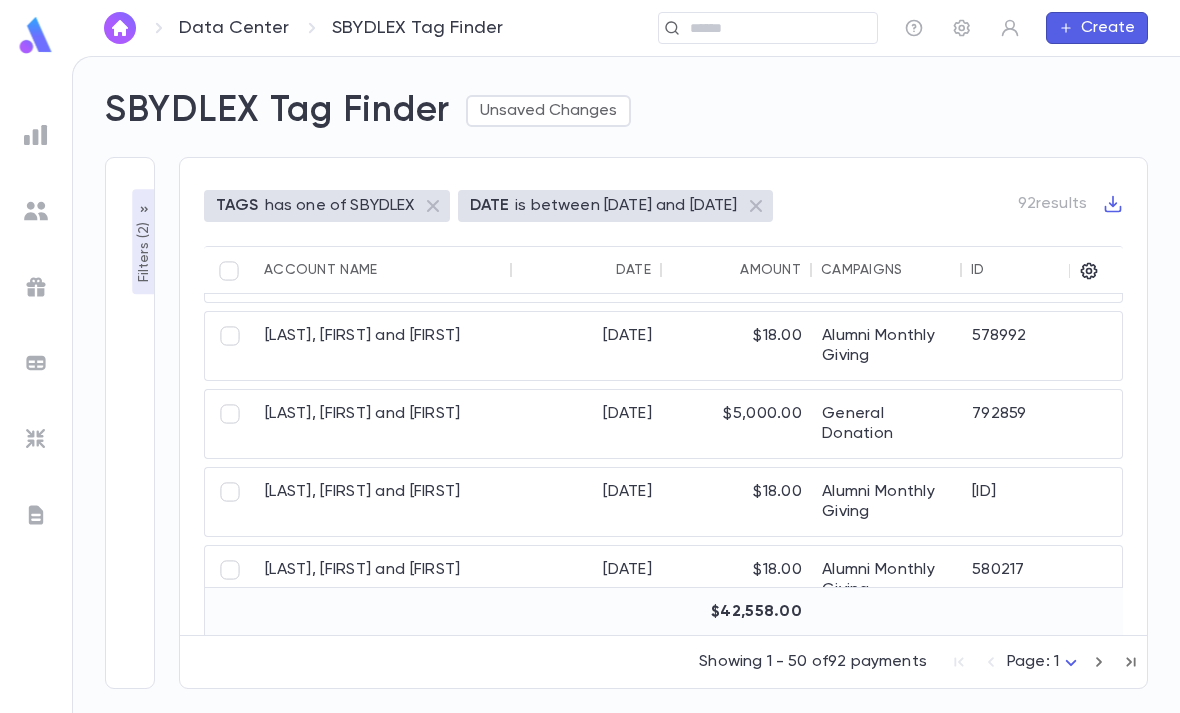 click at bounding box center (36, 35) 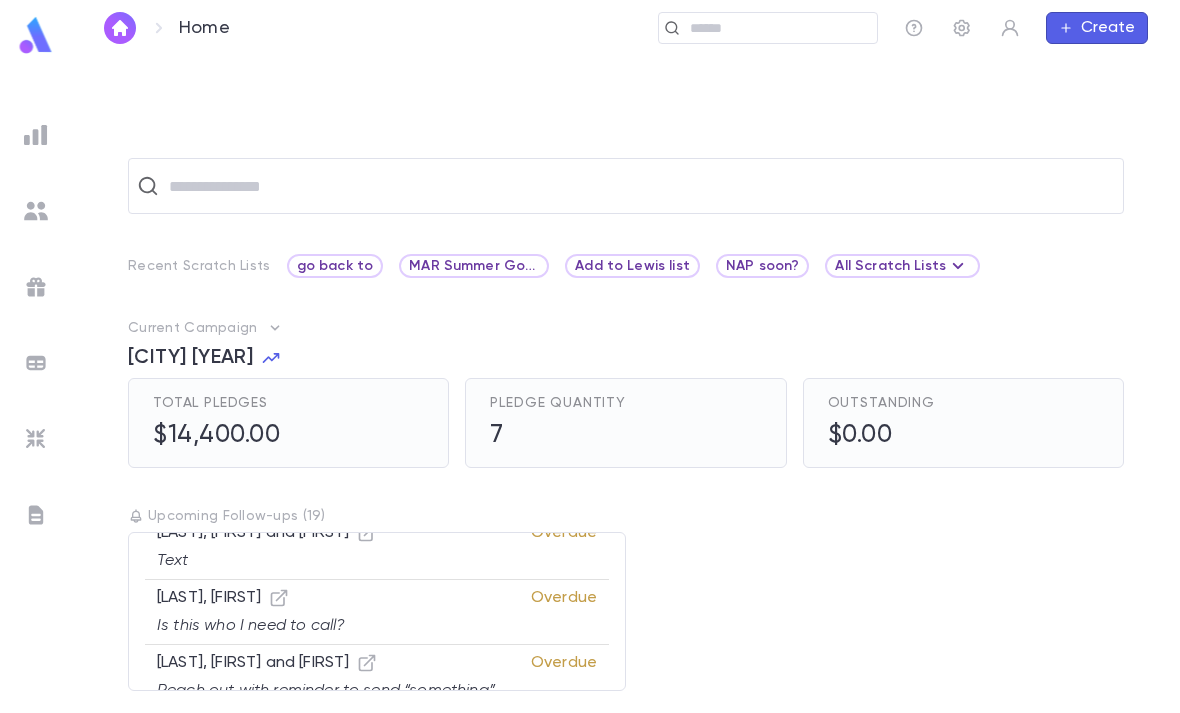 scroll, scrollTop: 909, scrollLeft: 0, axis: vertical 